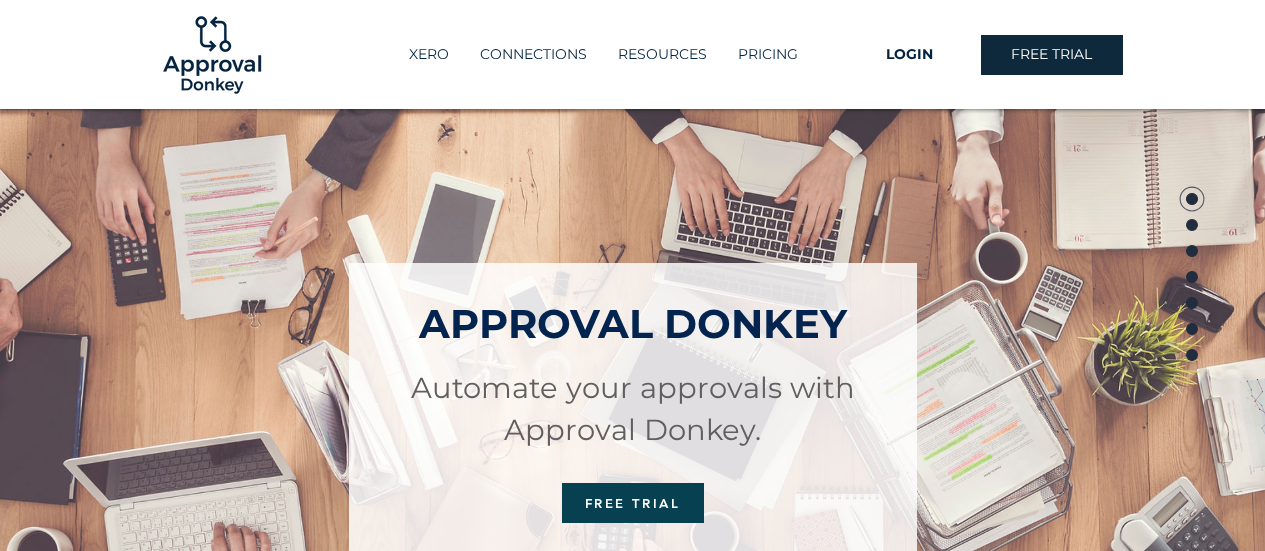 scroll, scrollTop: 0, scrollLeft: 0, axis: both 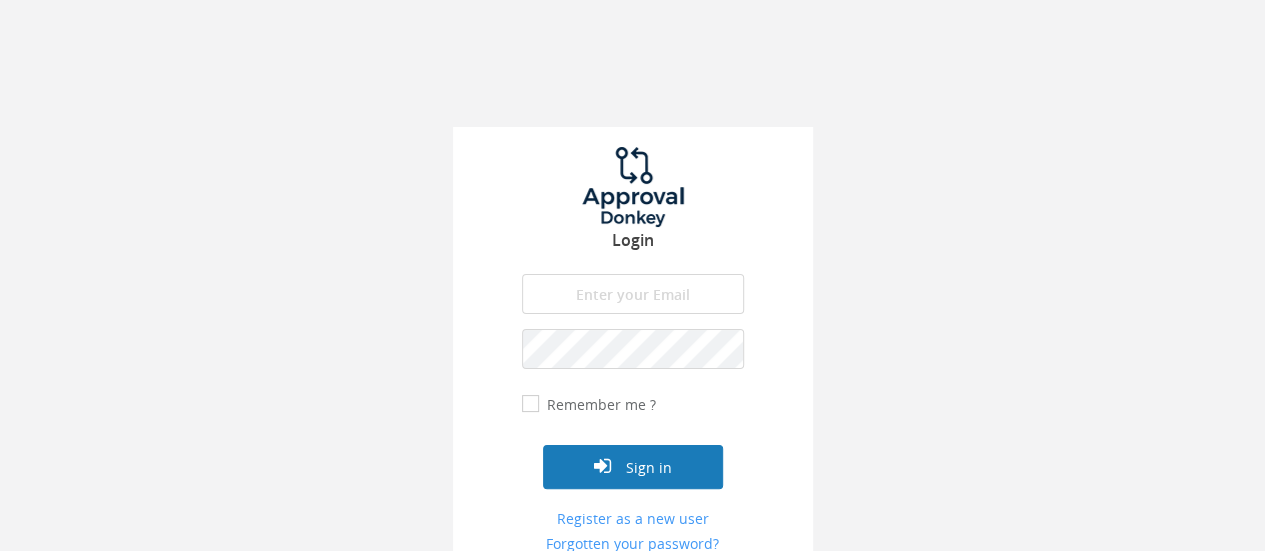 type on "[EMAIL_ADDRESS][DOMAIN_NAME]" 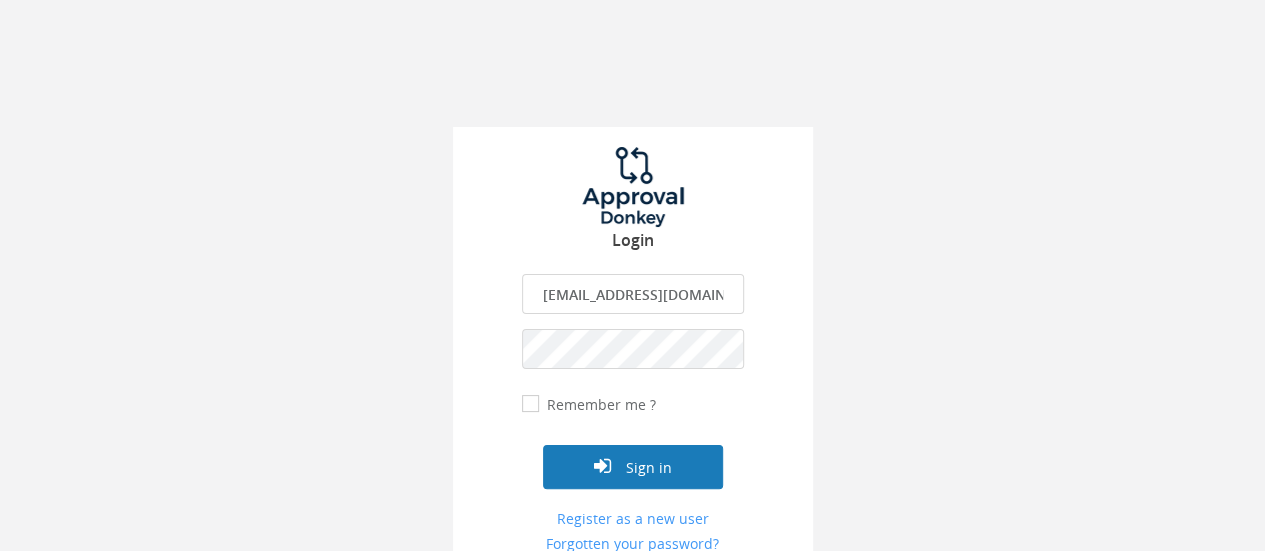 click on "Sign in" at bounding box center [633, 467] 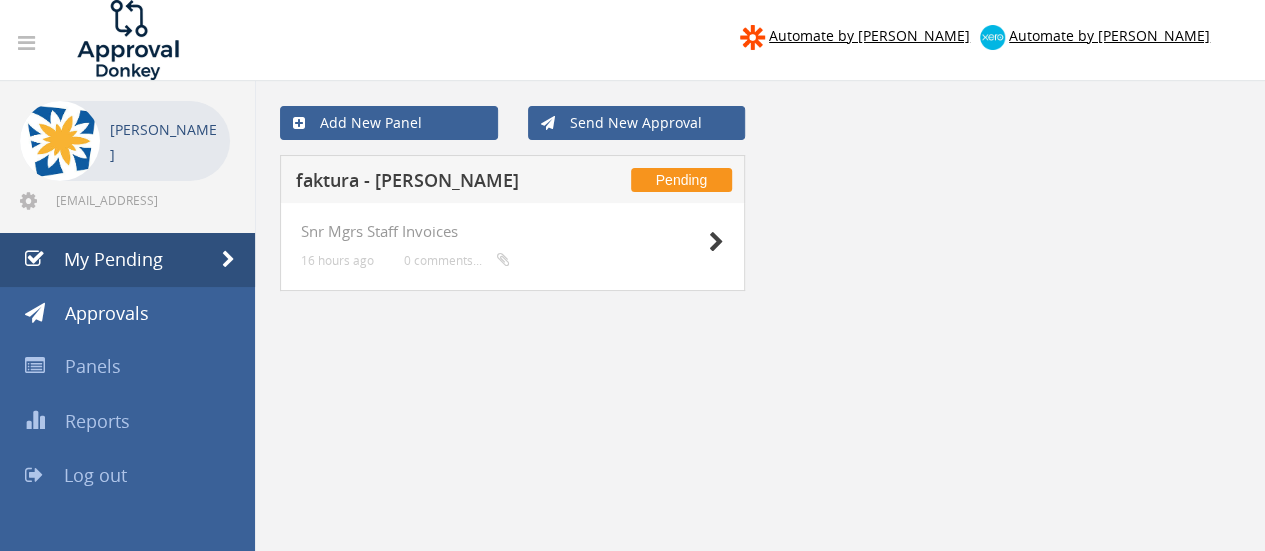 click on "faktura - [PERSON_NAME]" at bounding box center [426, 183] 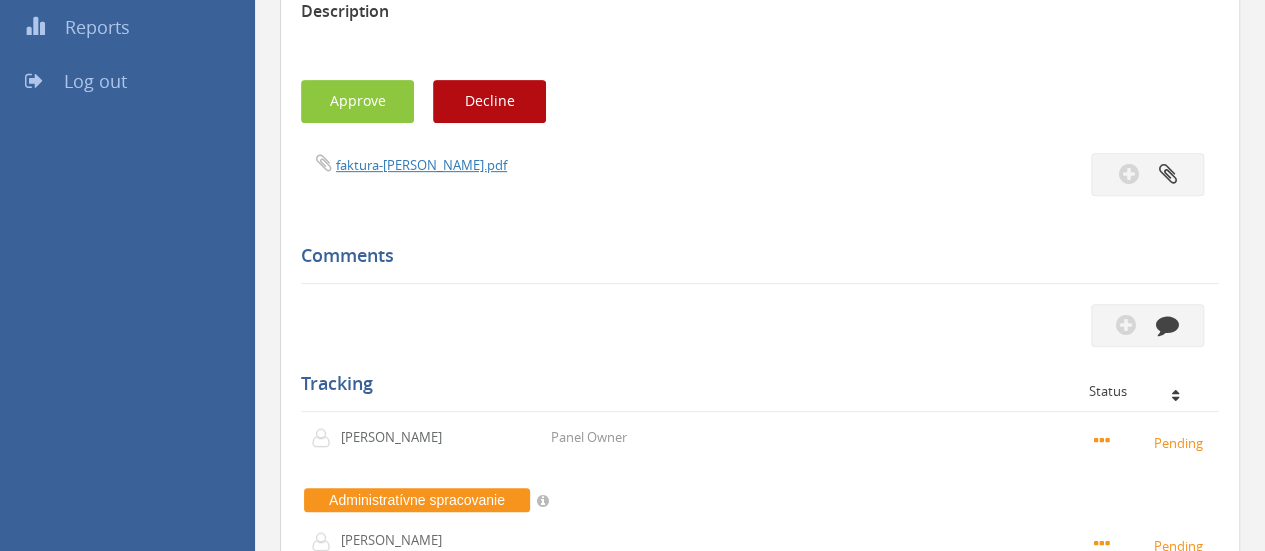 scroll, scrollTop: 402, scrollLeft: 0, axis: vertical 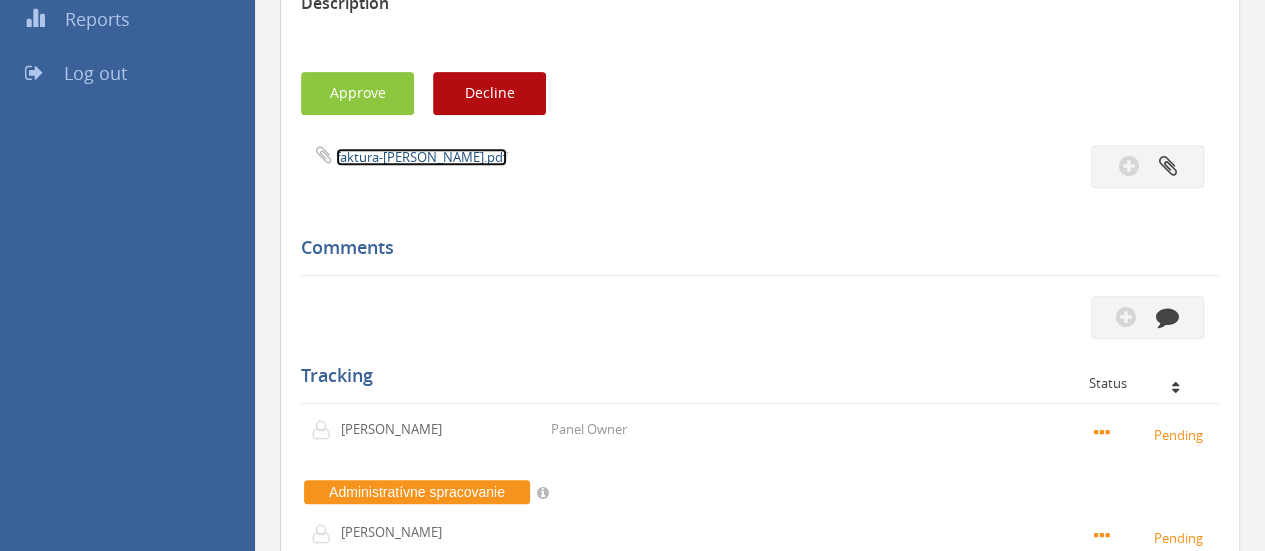 click on "faktura-[PERSON_NAME].pdf" at bounding box center [421, 157] 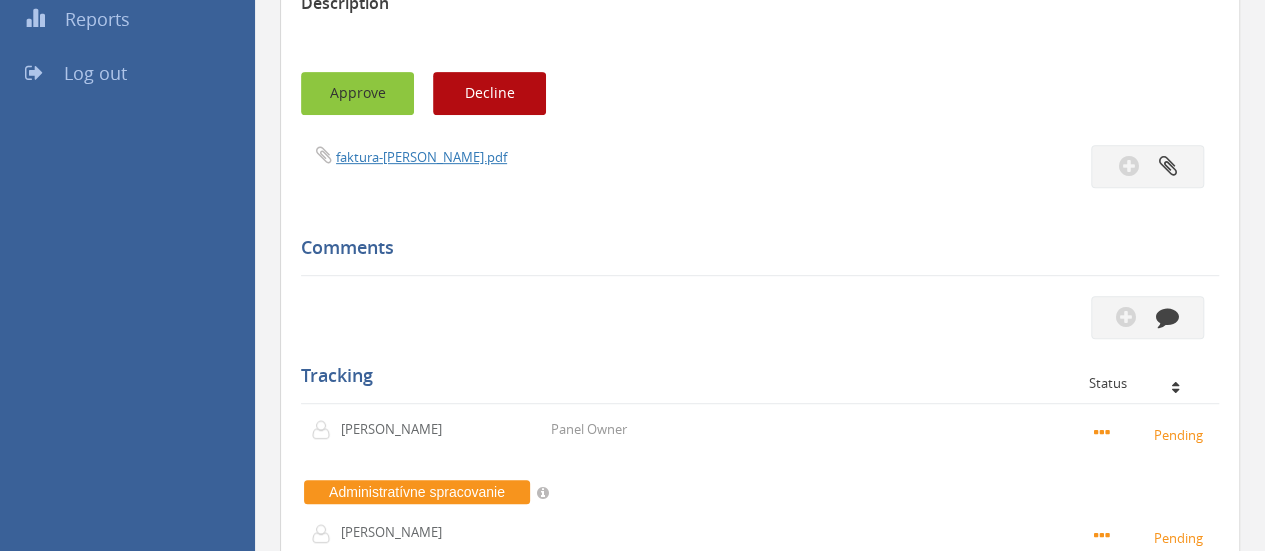 click on "Approve" at bounding box center (357, 93) 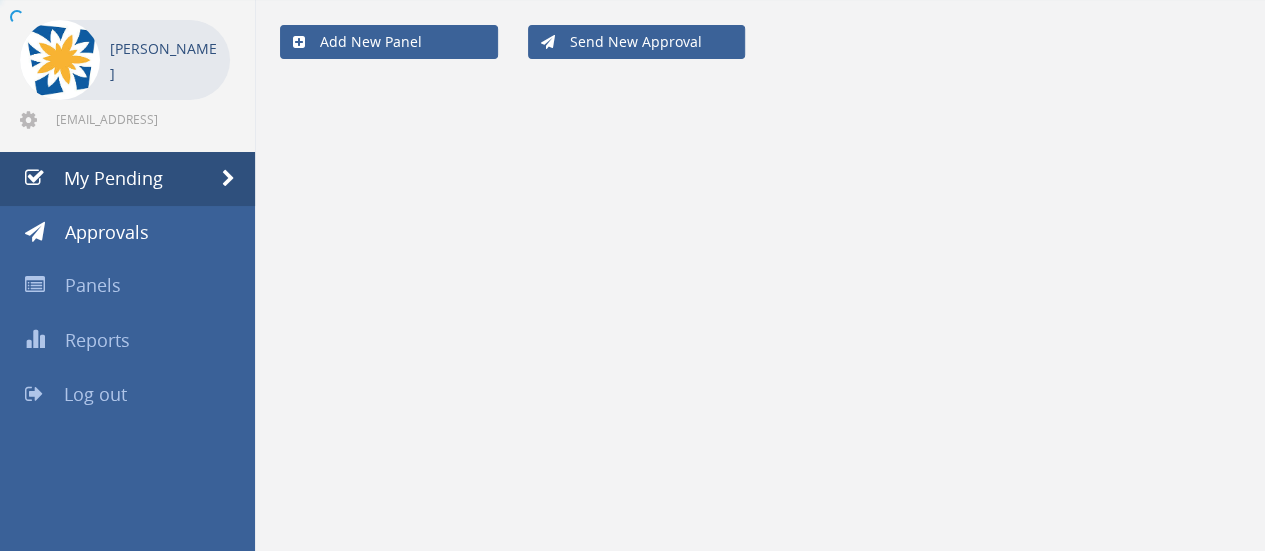 scroll, scrollTop: 80, scrollLeft: 0, axis: vertical 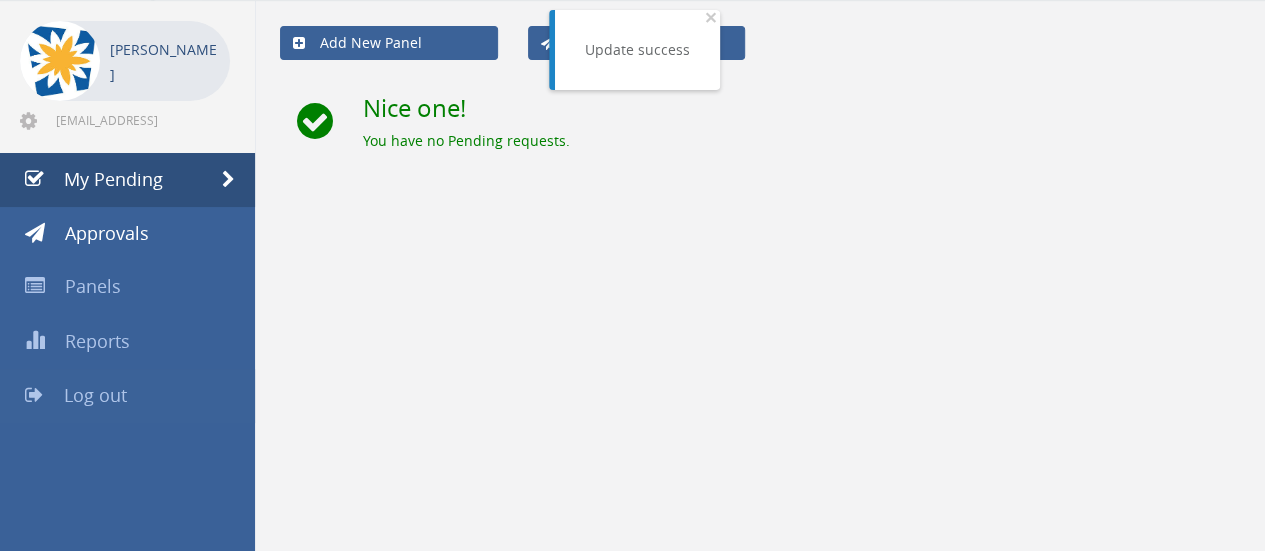 click on "Log out" at bounding box center [95, 395] 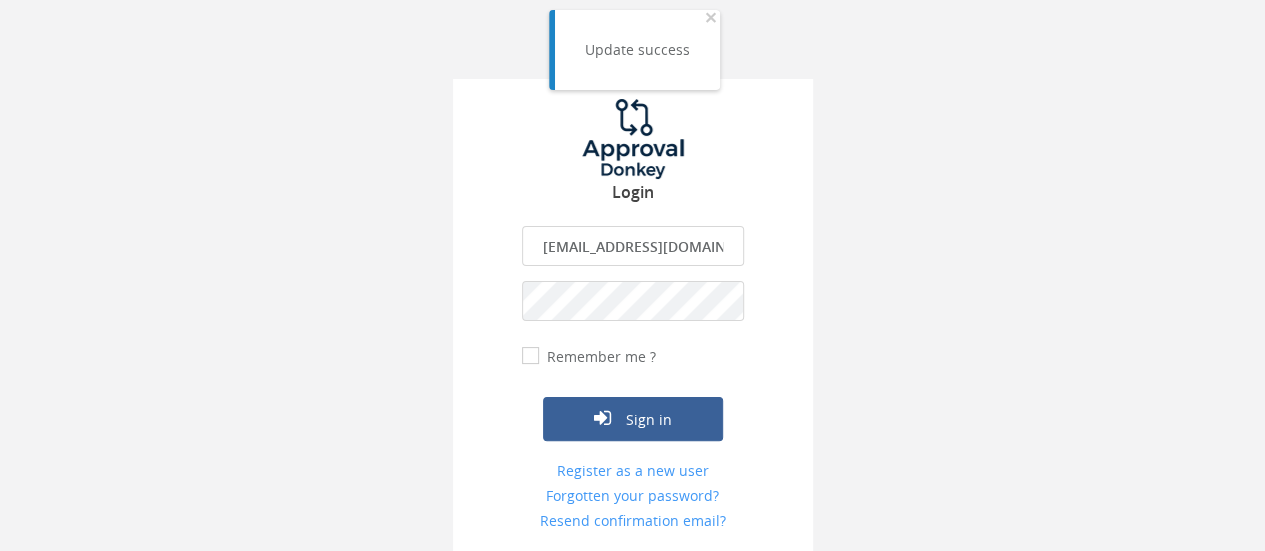 scroll, scrollTop: 47, scrollLeft: 0, axis: vertical 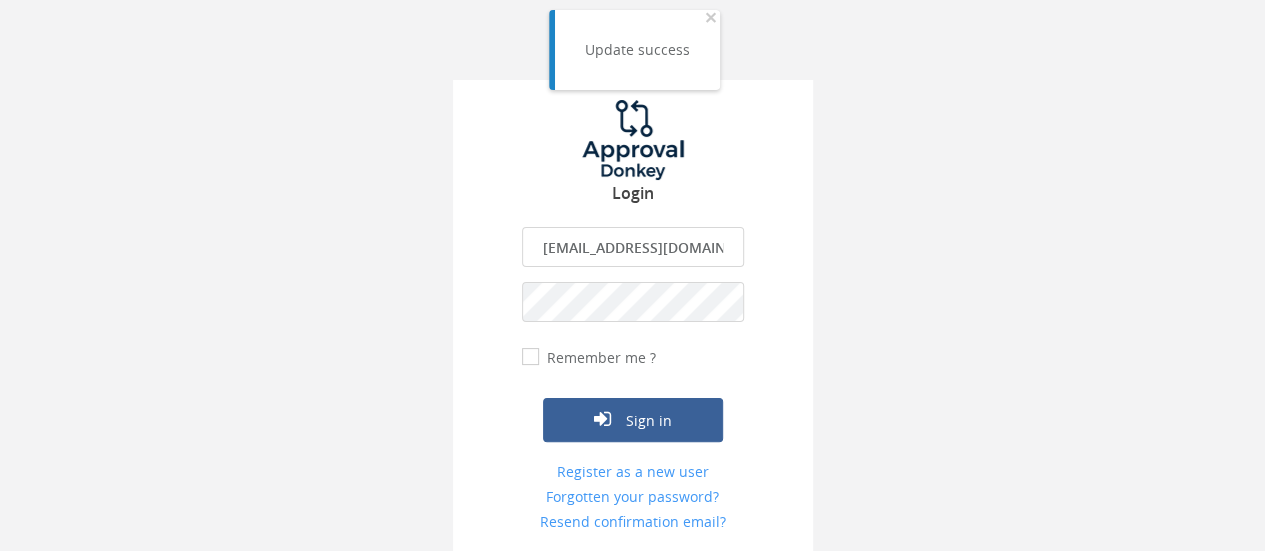 click on "[EMAIL_ADDRESS][DOMAIN_NAME]" at bounding box center [633, 247] 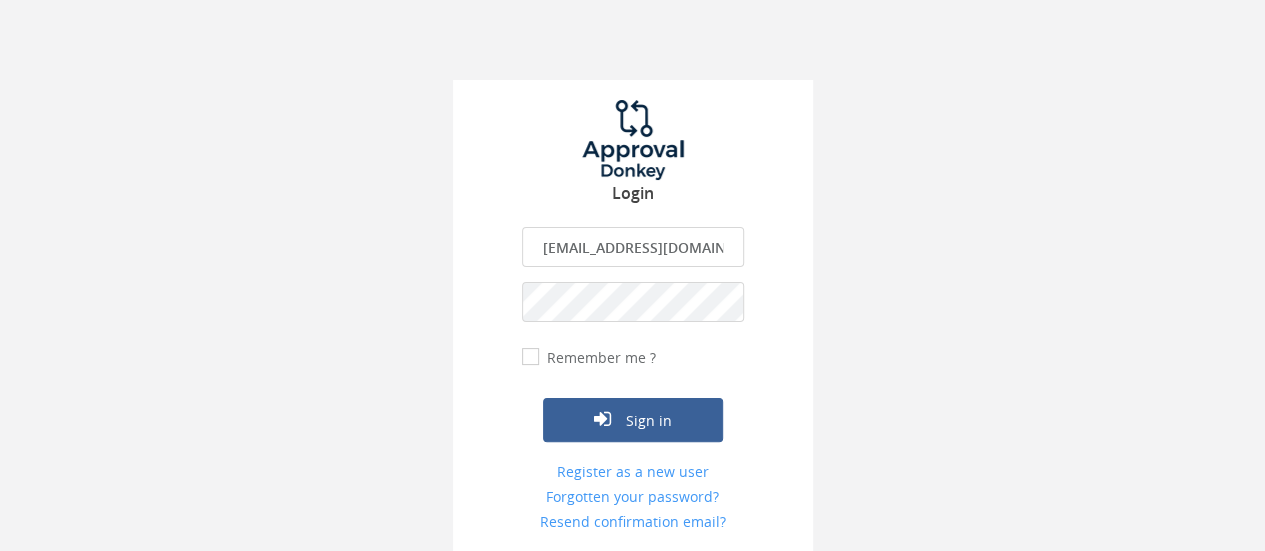 type on "[EMAIL_ADDRESS][DOMAIN_NAME]" 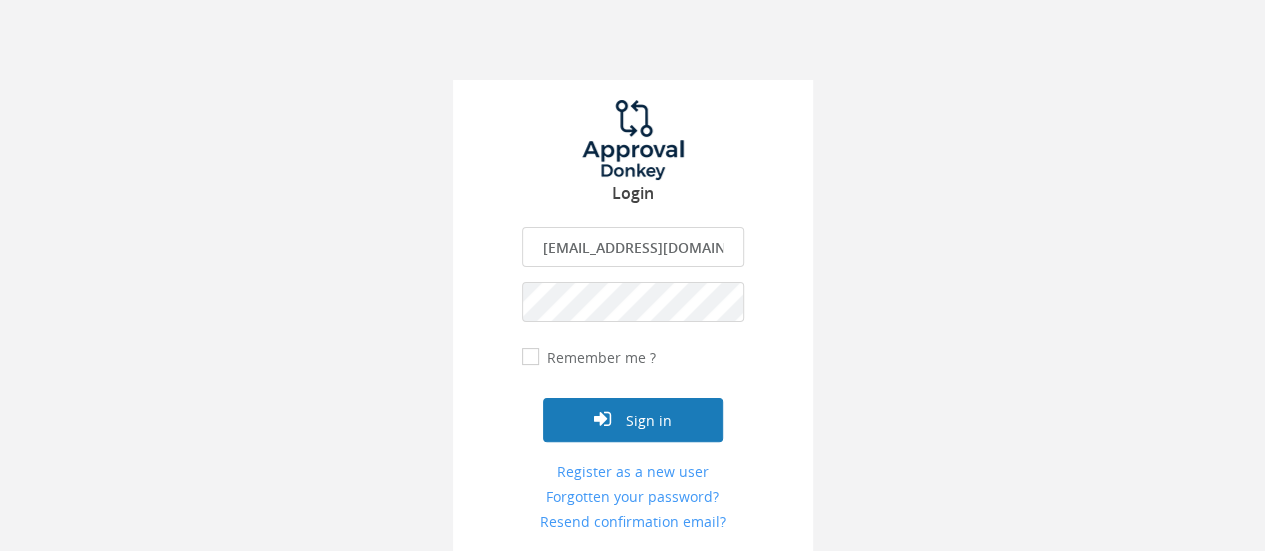 click on "Sign in" at bounding box center (633, 420) 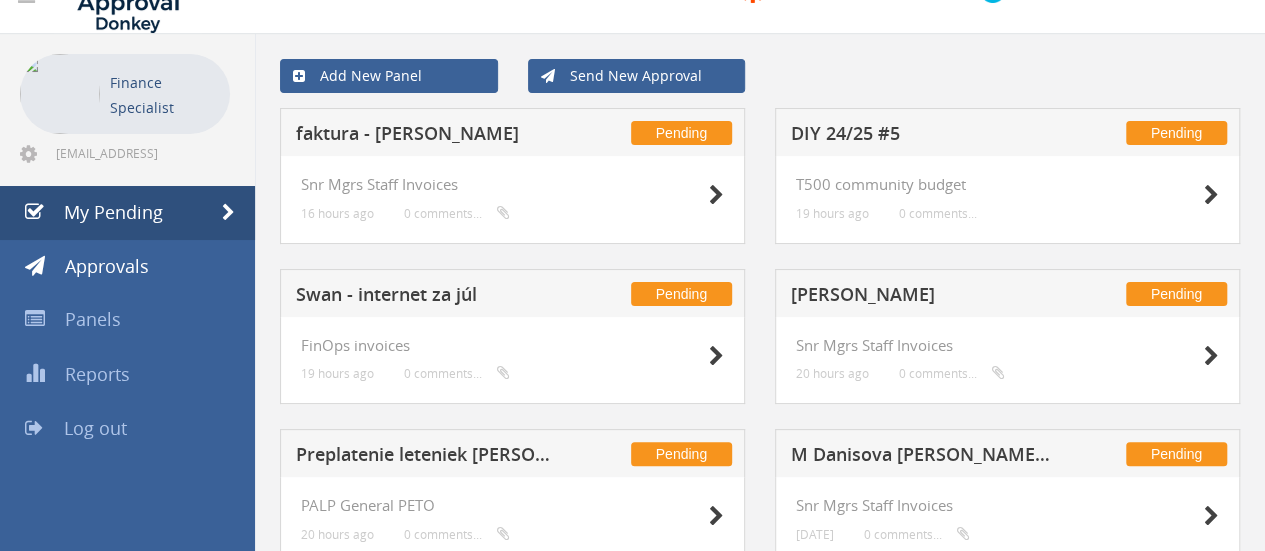 click on "faktura - [PERSON_NAME]" at bounding box center (426, 136) 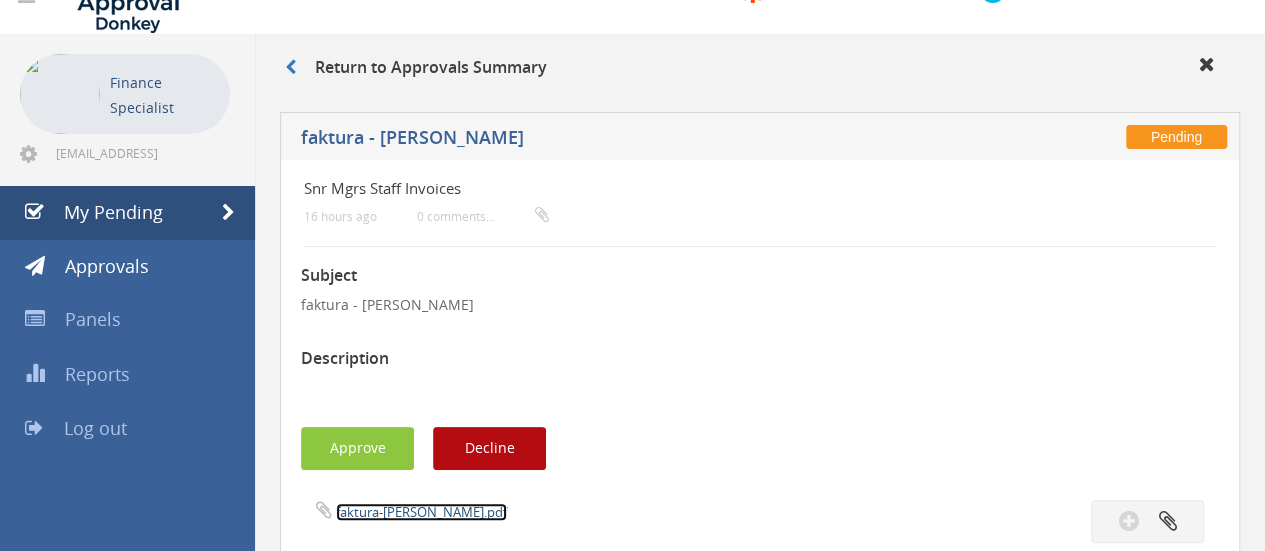 click on "faktura-[PERSON_NAME].pdf" at bounding box center (421, 512) 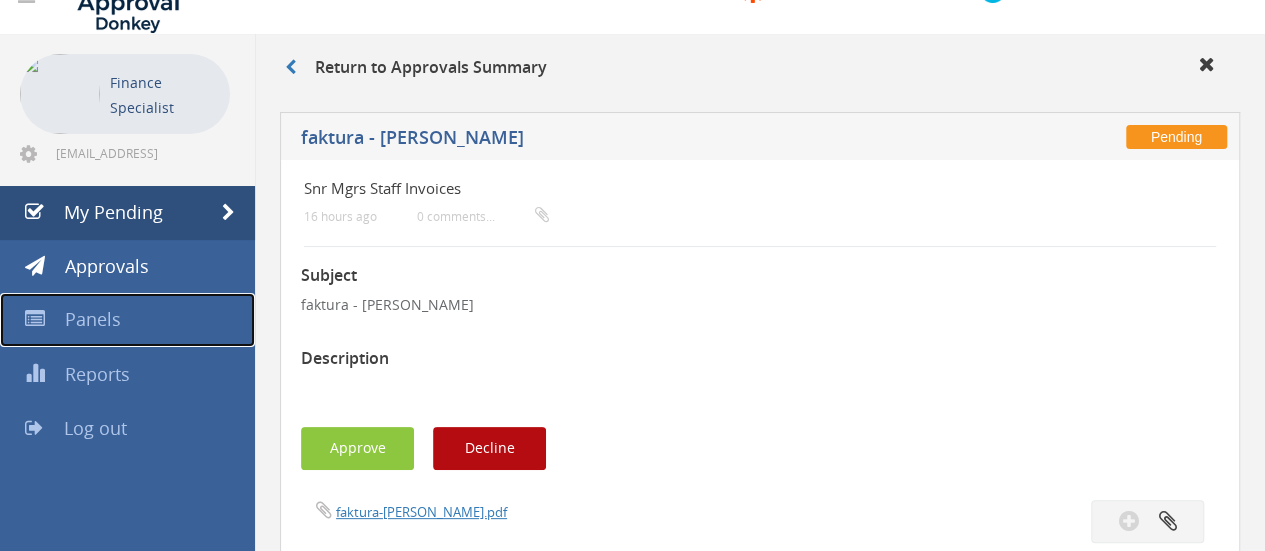 click on "Panels" at bounding box center [93, 319] 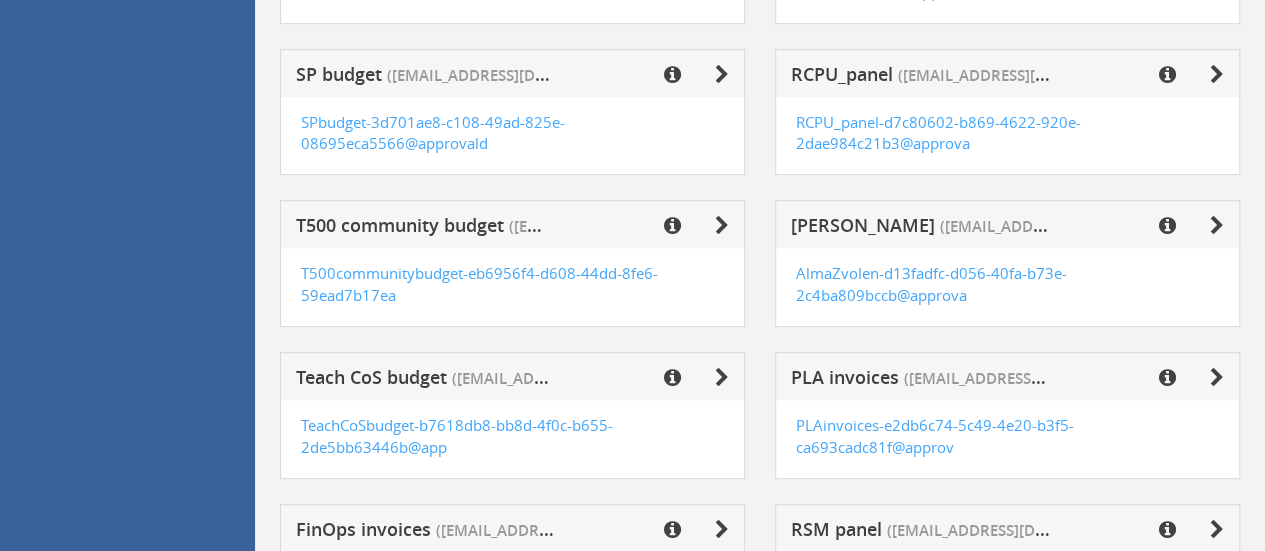 scroll, scrollTop: 566, scrollLeft: 0, axis: vertical 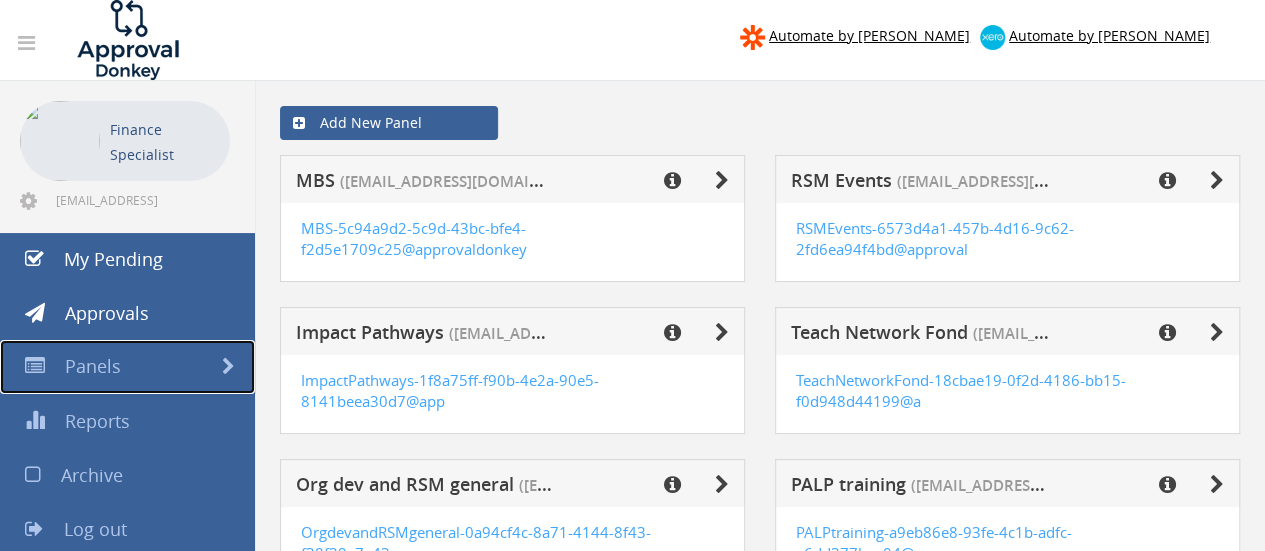 click on "Panels" at bounding box center (93, 366) 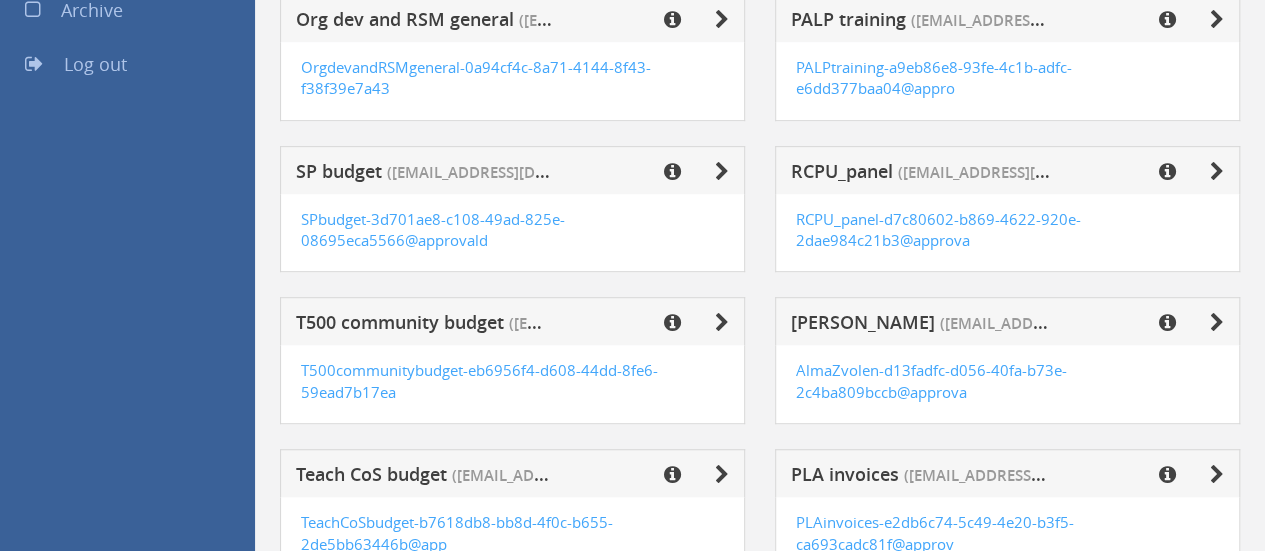 scroll, scrollTop: 471, scrollLeft: 0, axis: vertical 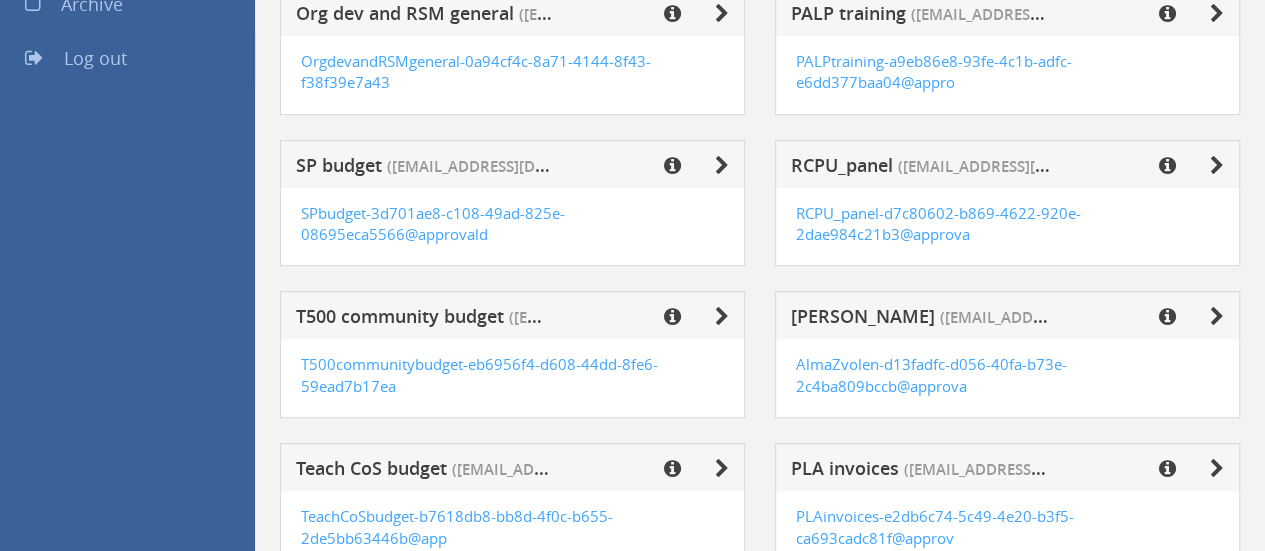 click on "Log out" at bounding box center [95, 58] 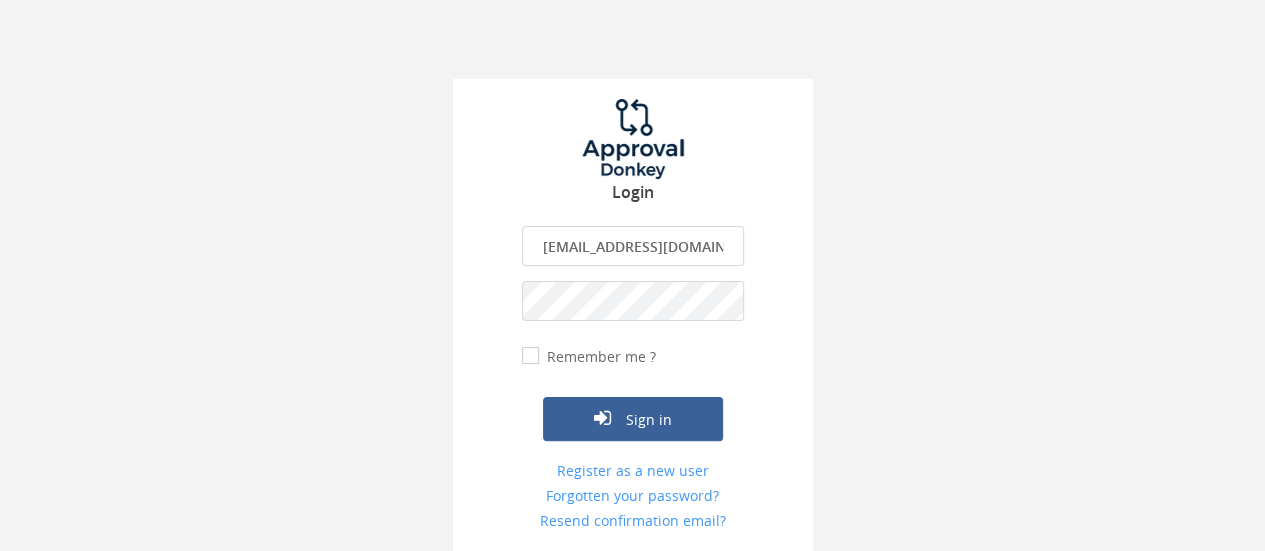 scroll, scrollTop: 0, scrollLeft: 0, axis: both 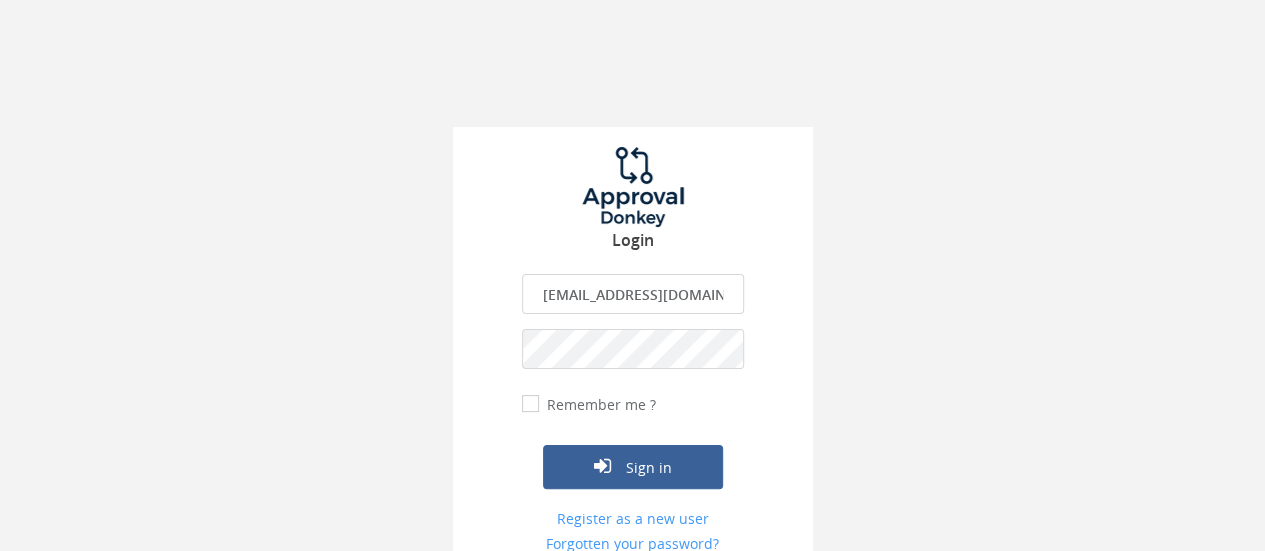 click on "info@teachforslovakia.sk" at bounding box center (633, 294) 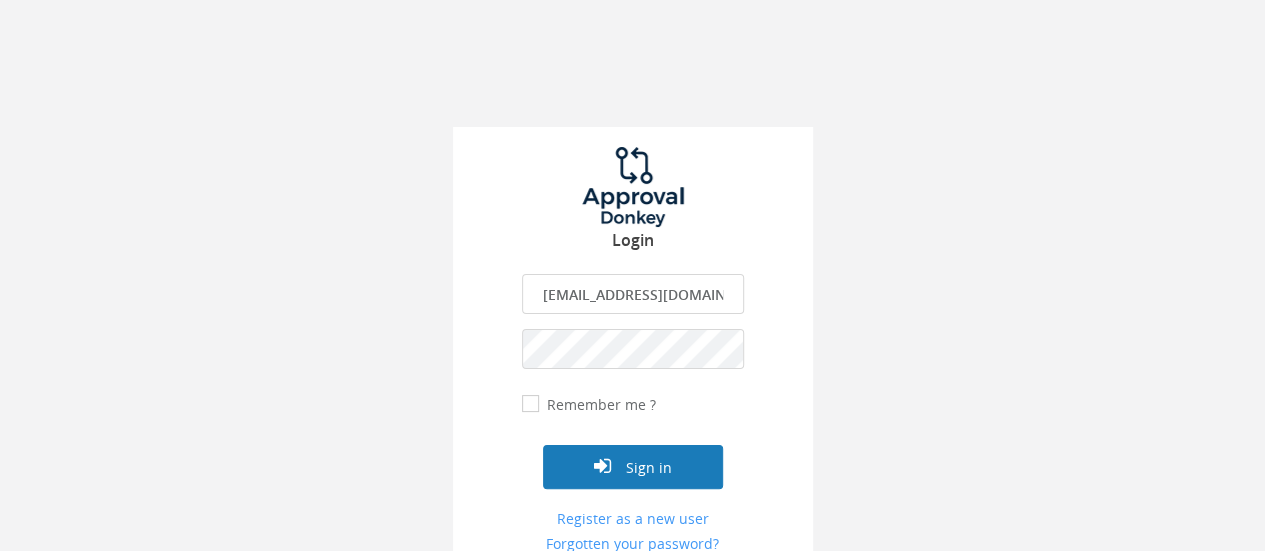 click on "Sign in" at bounding box center (633, 467) 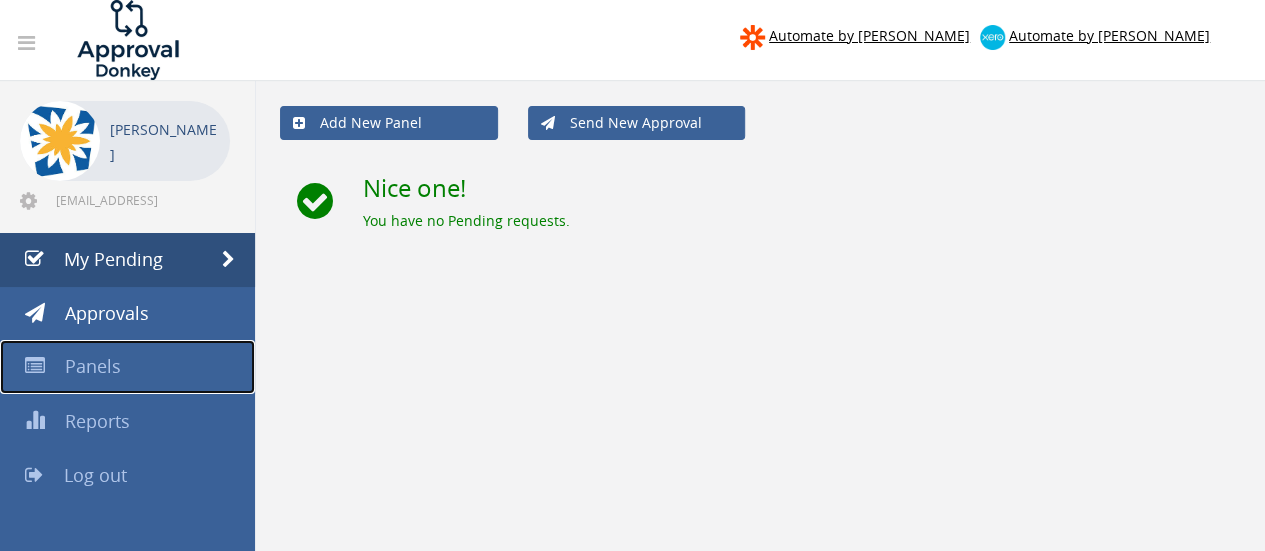 click on "Panels" at bounding box center [93, 366] 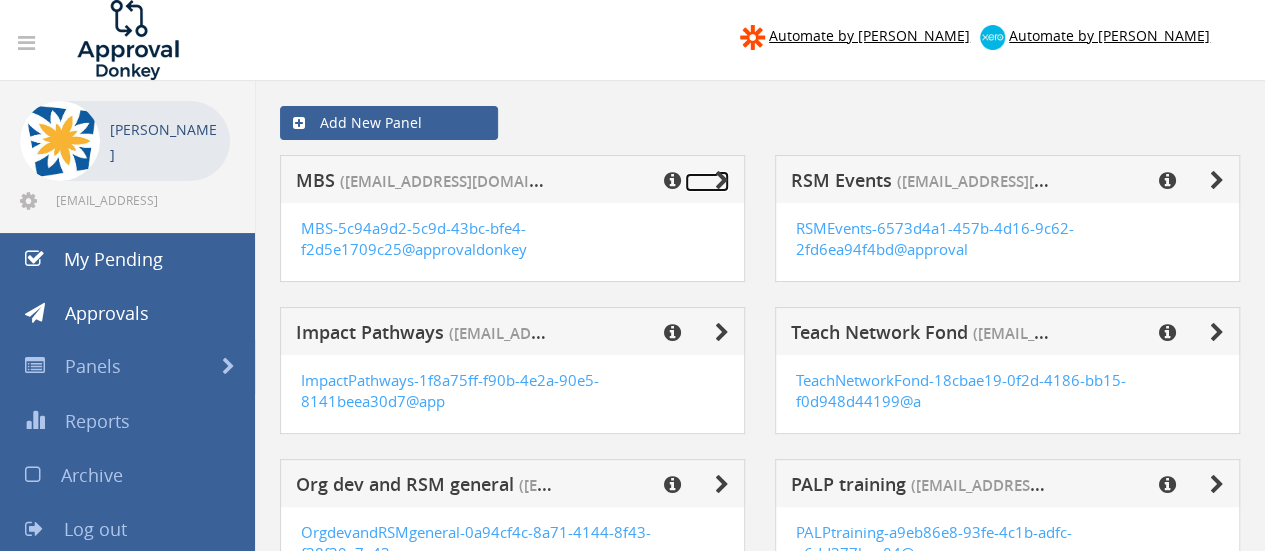 click at bounding box center (722, 181) 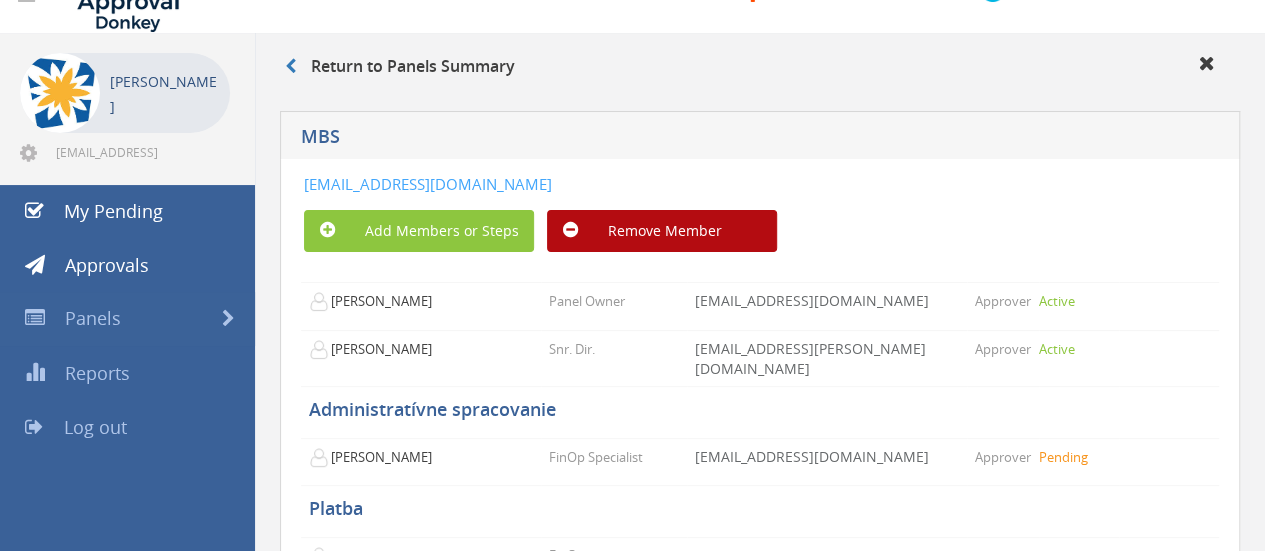 scroll, scrollTop: 49, scrollLeft: 0, axis: vertical 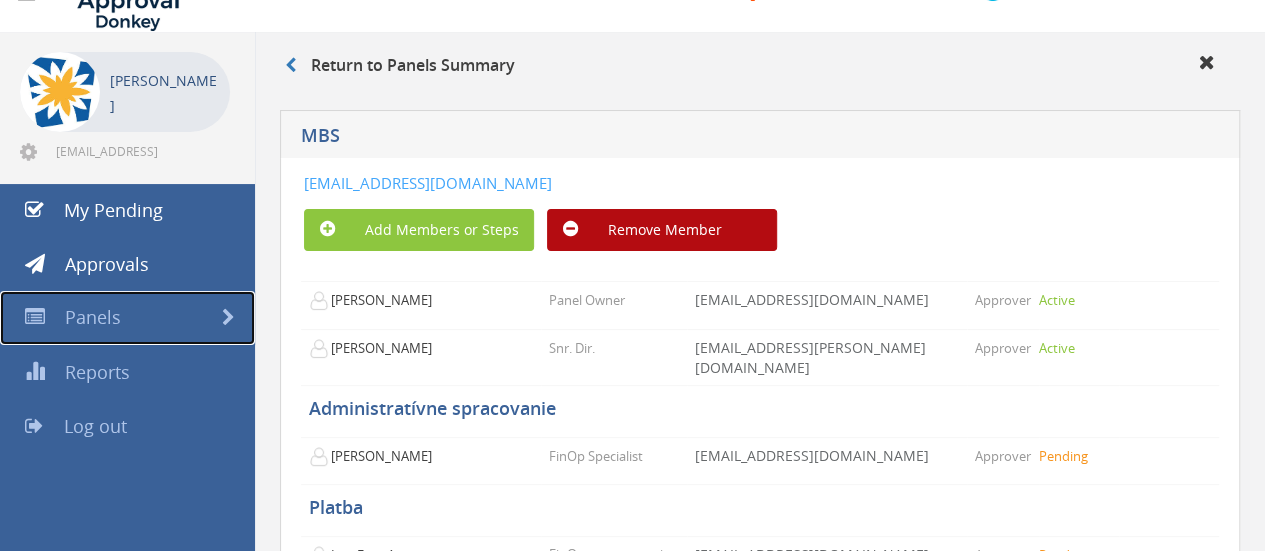 click on "Panels" at bounding box center (127, 318) 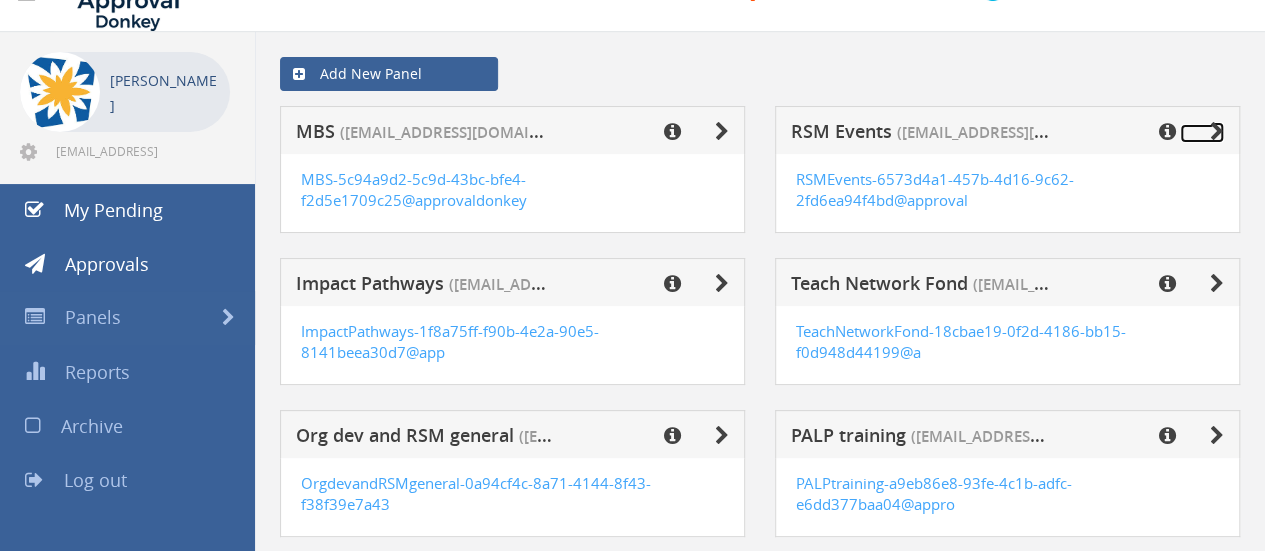click at bounding box center [1217, 132] 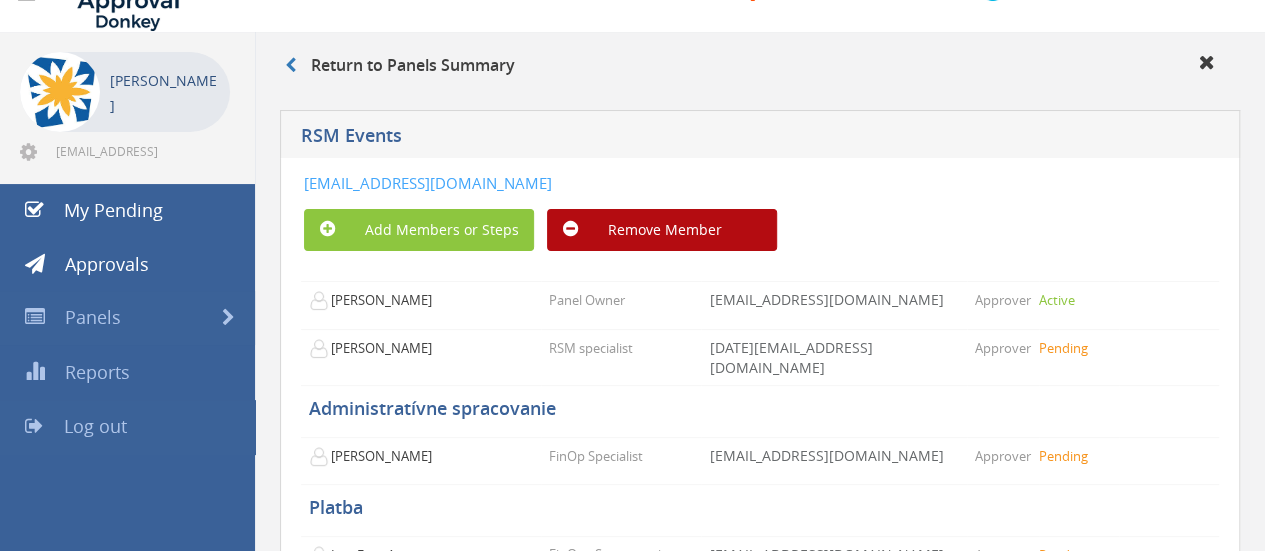 click on "Log out" at bounding box center [127, 427] 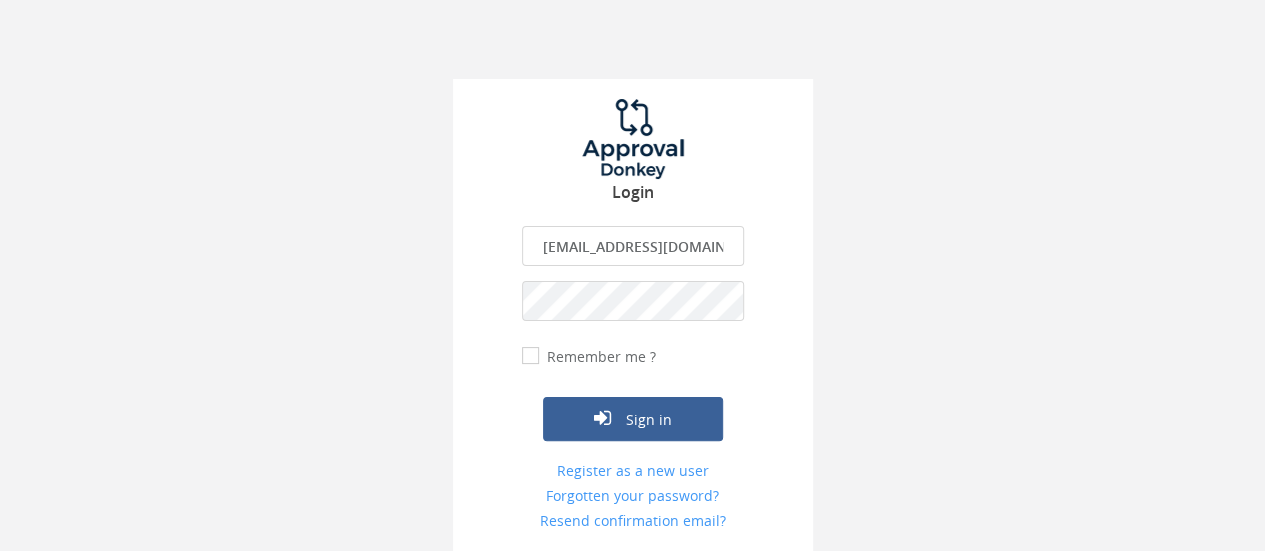 scroll, scrollTop: 47, scrollLeft: 0, axis: vertical 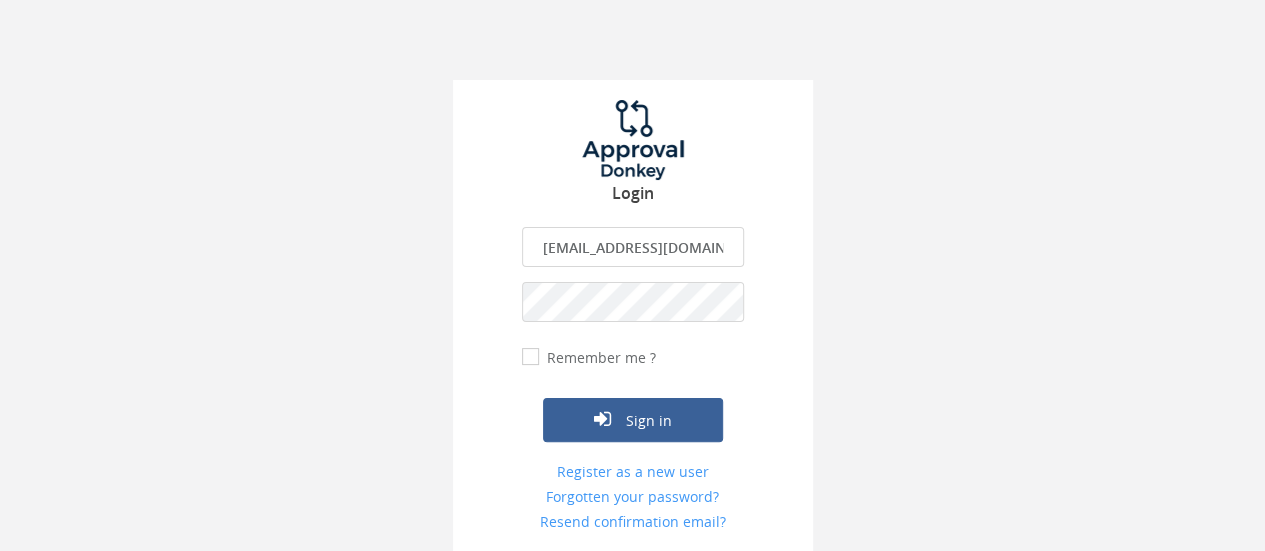 click on "approval@teachforslovakia.sk" at bounding box center [633, 247] 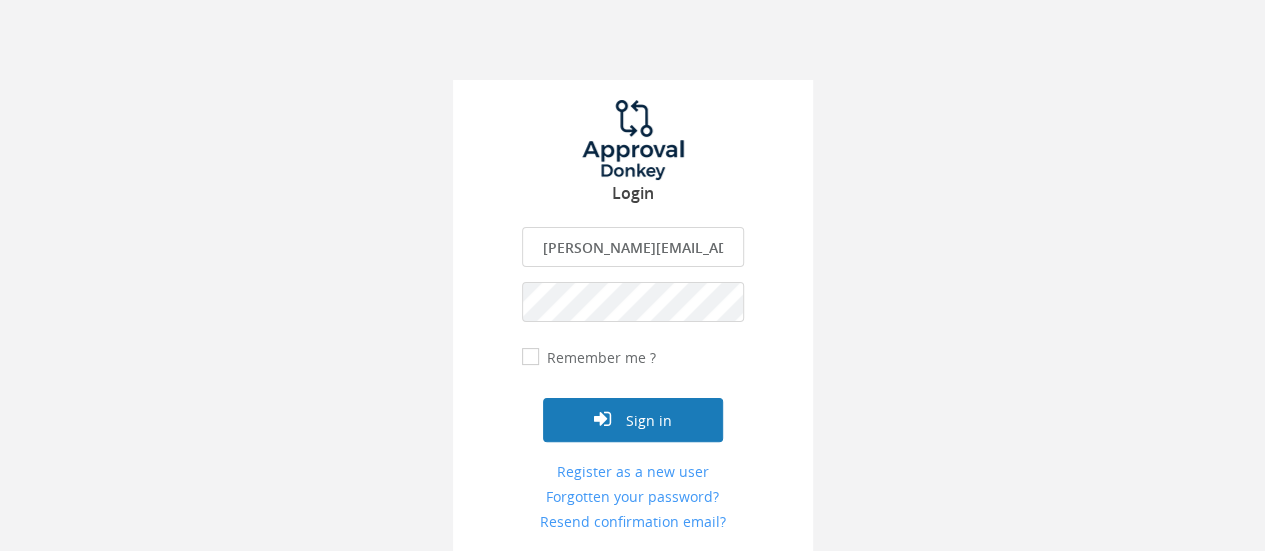 click on "Sign in" at bounding box center [633, 420] 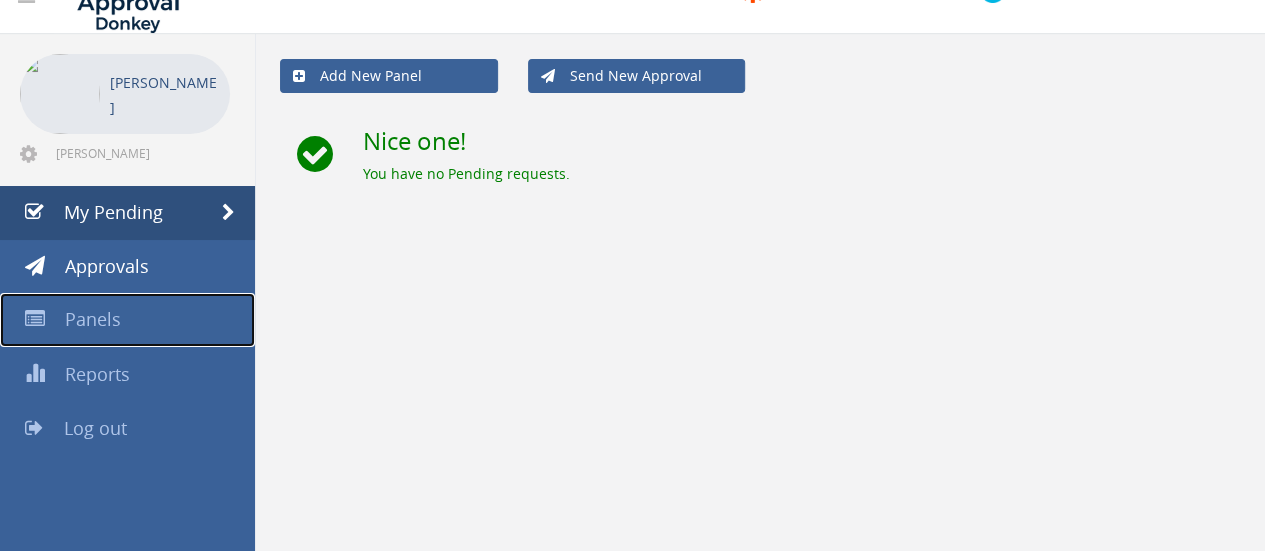 click on "Panels" at bounding box center (93, 319) 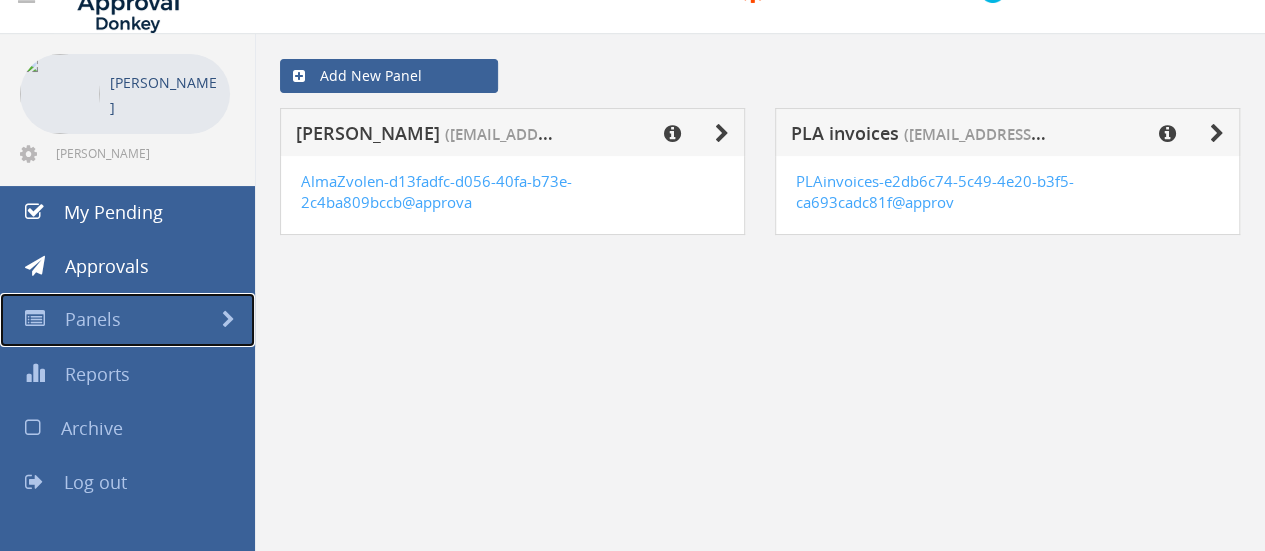 click on "Panels" at bounding box center (93, 319) 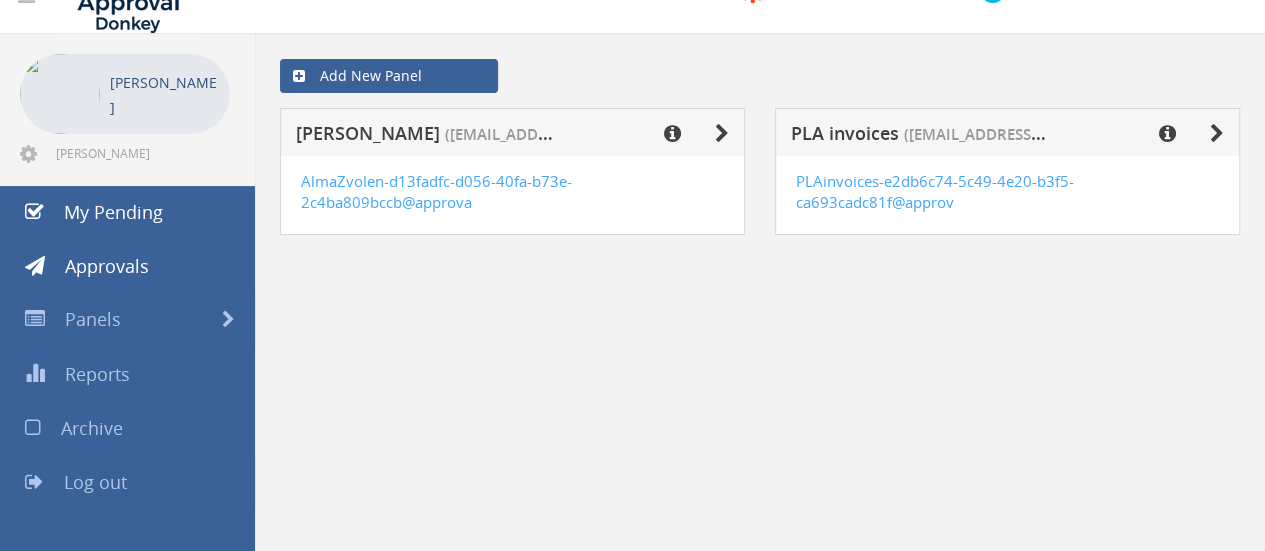 click on "Log out" at bounding box center [95, 482] 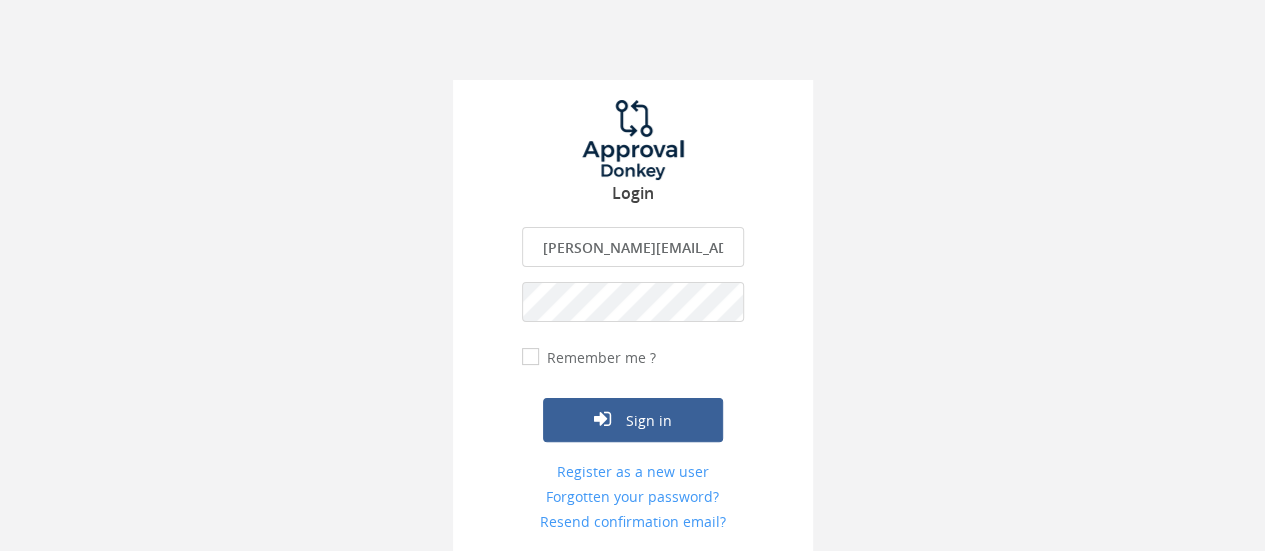 click on "ivana.boledovicova@teachforslovakia.sk" at bounding box center (633, 247) 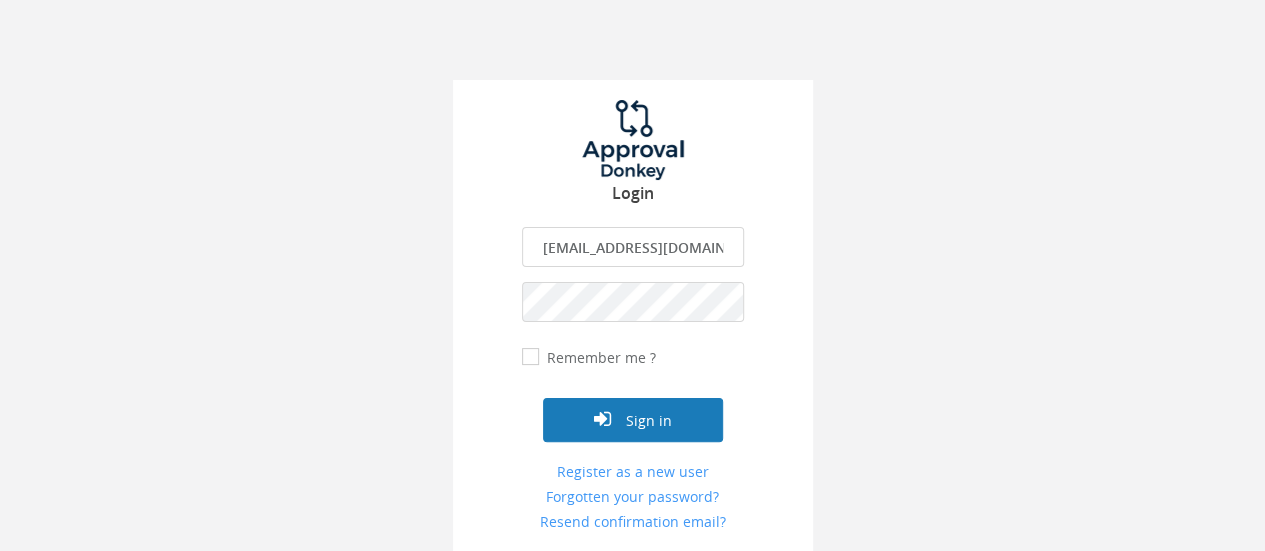 click on "Sign in" at bounding box center [633, 420] 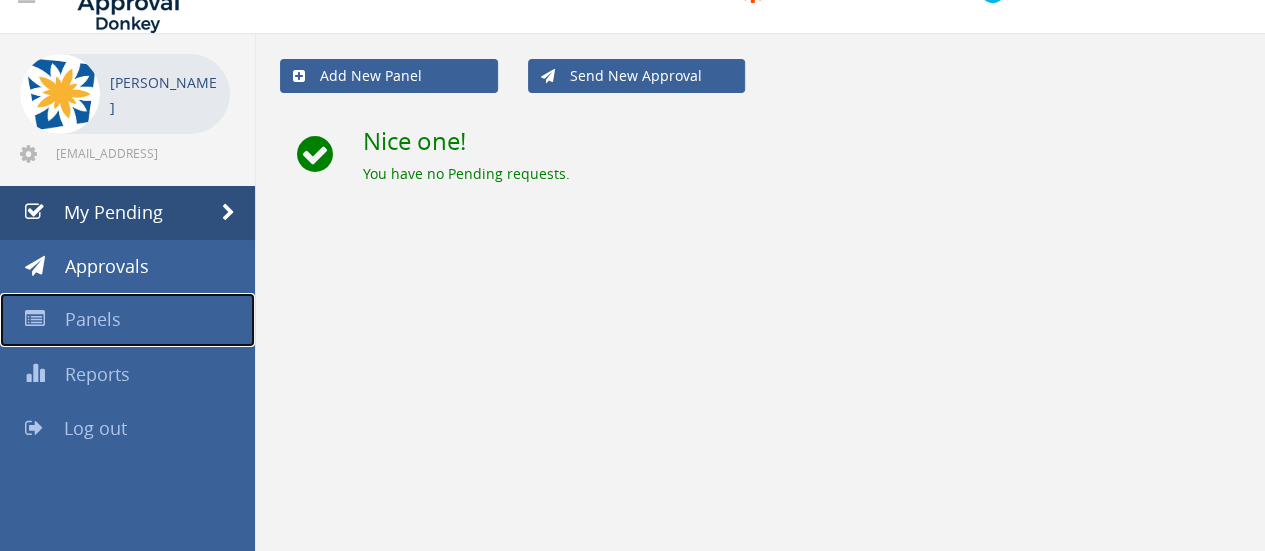 click on "Panels" at bounding box center [93, 319] 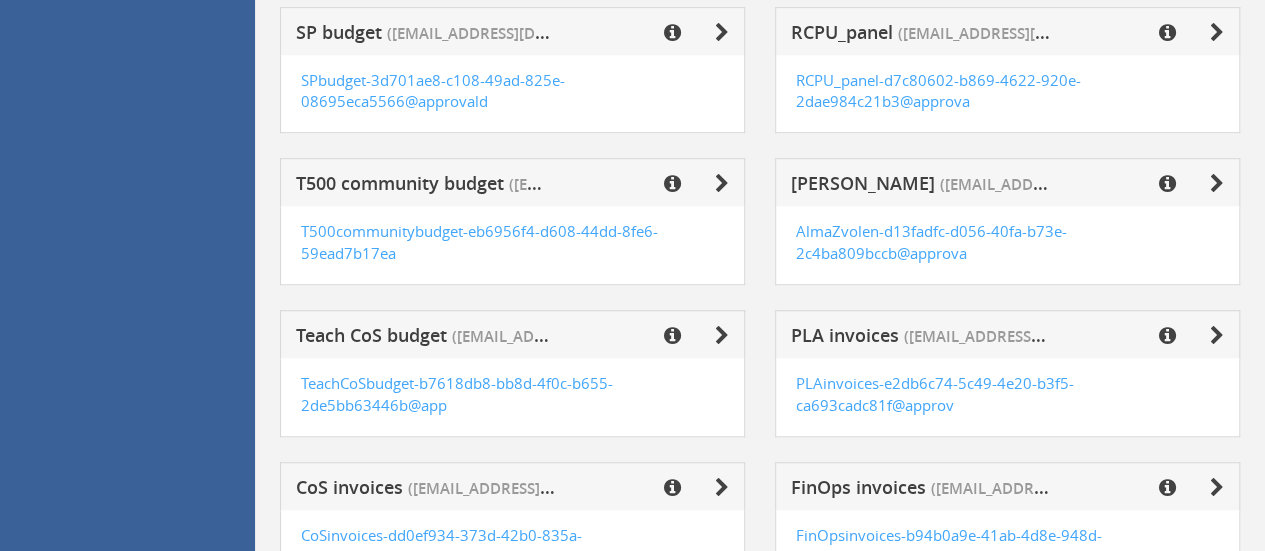 scroll, scrollTop: 612, scrollLeft: 0, axis: vertical 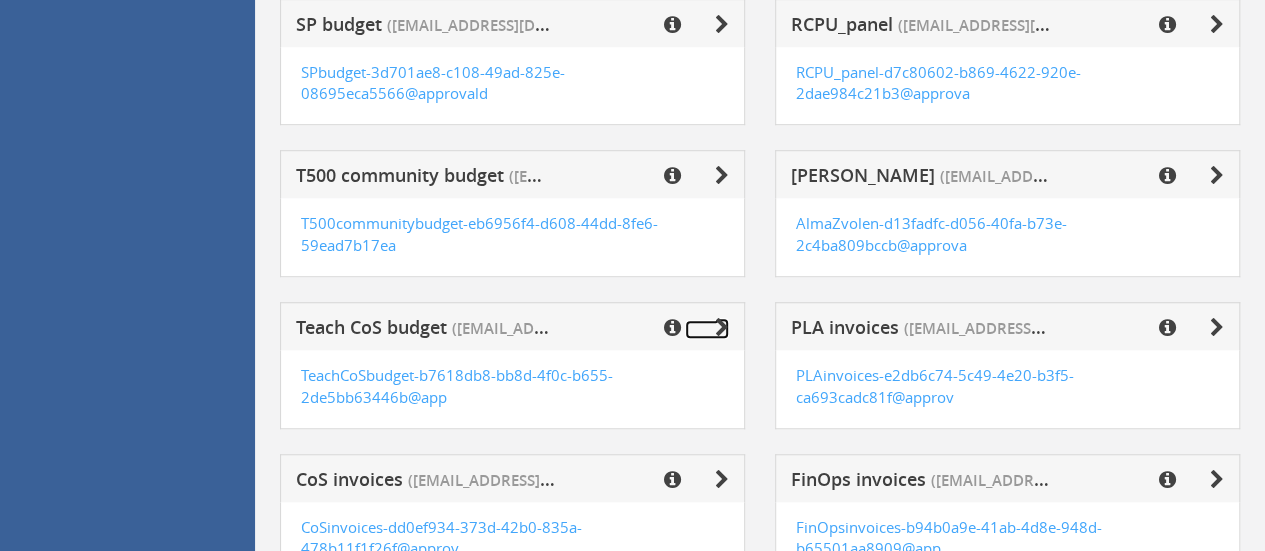 click at bounding box center (722, 328) 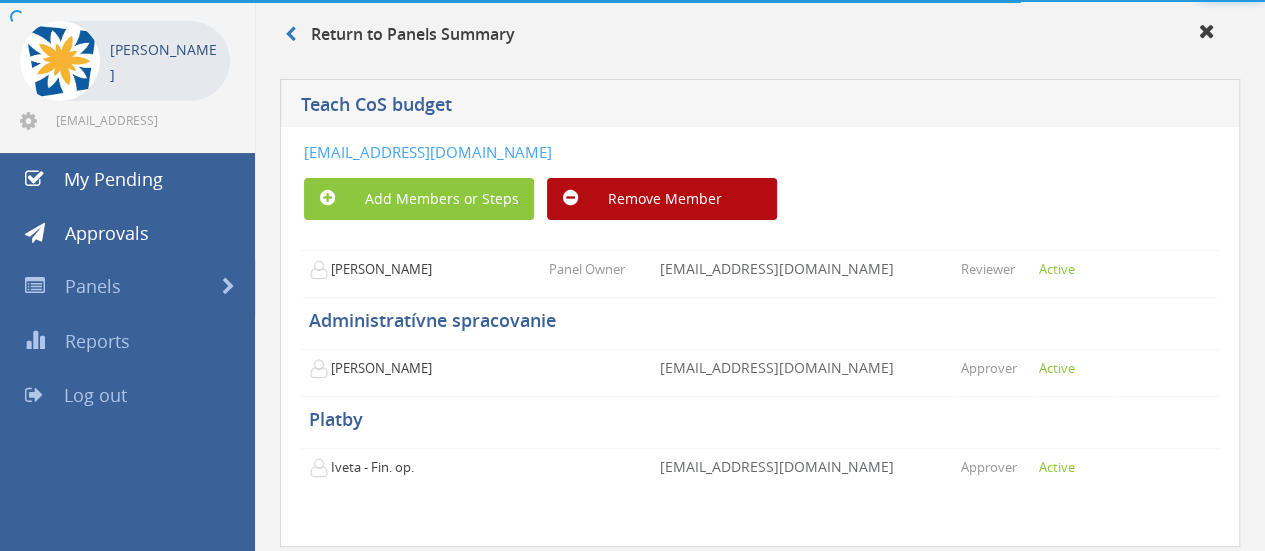 scroll, scrollTop: 139, scrollLeft: 0, axis: vertical 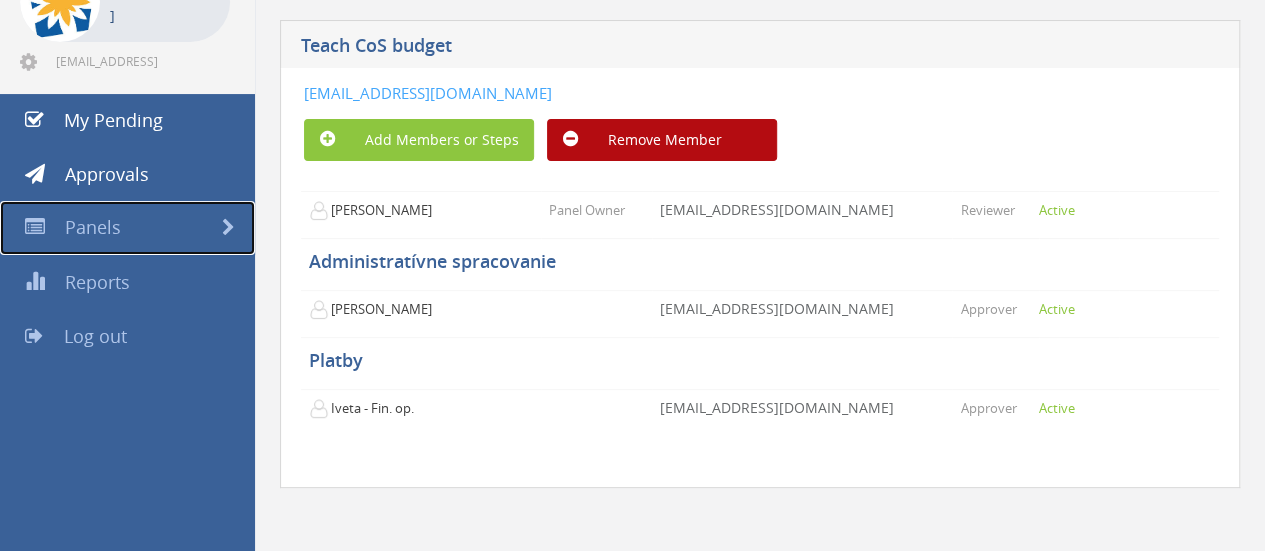 click on "Panels" at bounding box center (93, 227) 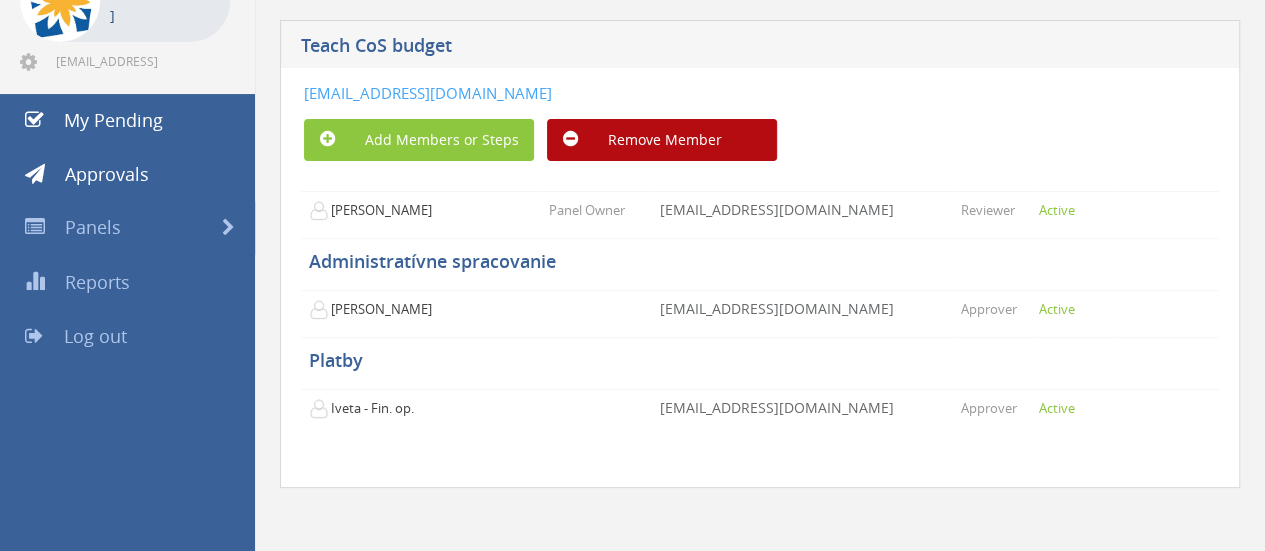 scroll, scrollTop: 80, scrollLeft: 0, axis: vertical 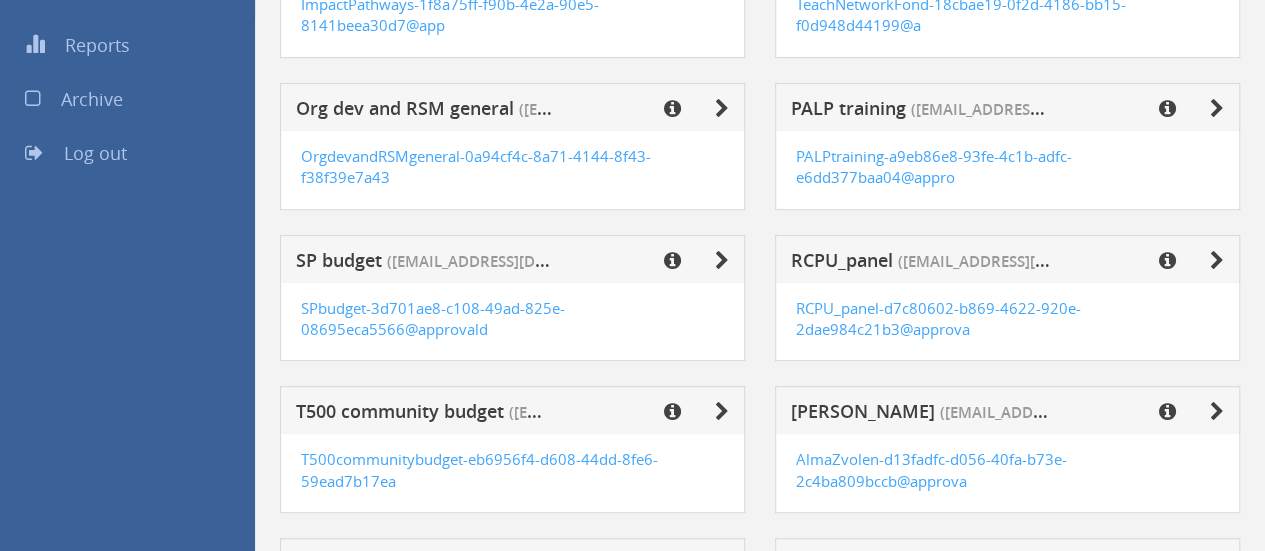 click on "Org dev and RSM general   (approval@teachforslovakia.sk)" at bounding box center [512, 107] 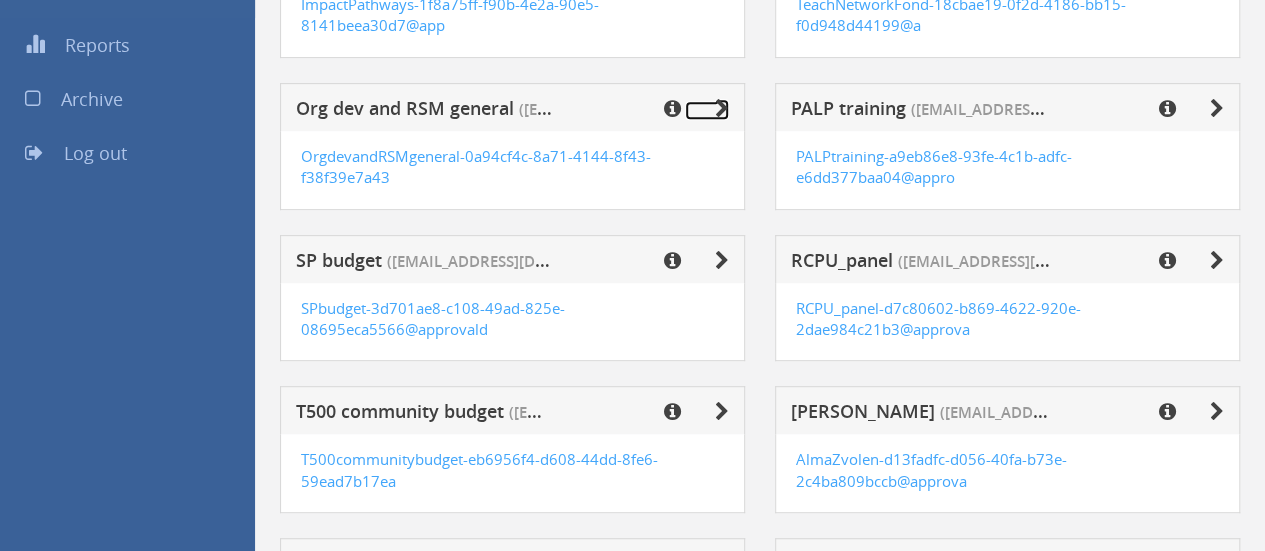 click at bounding box center (722, 109) 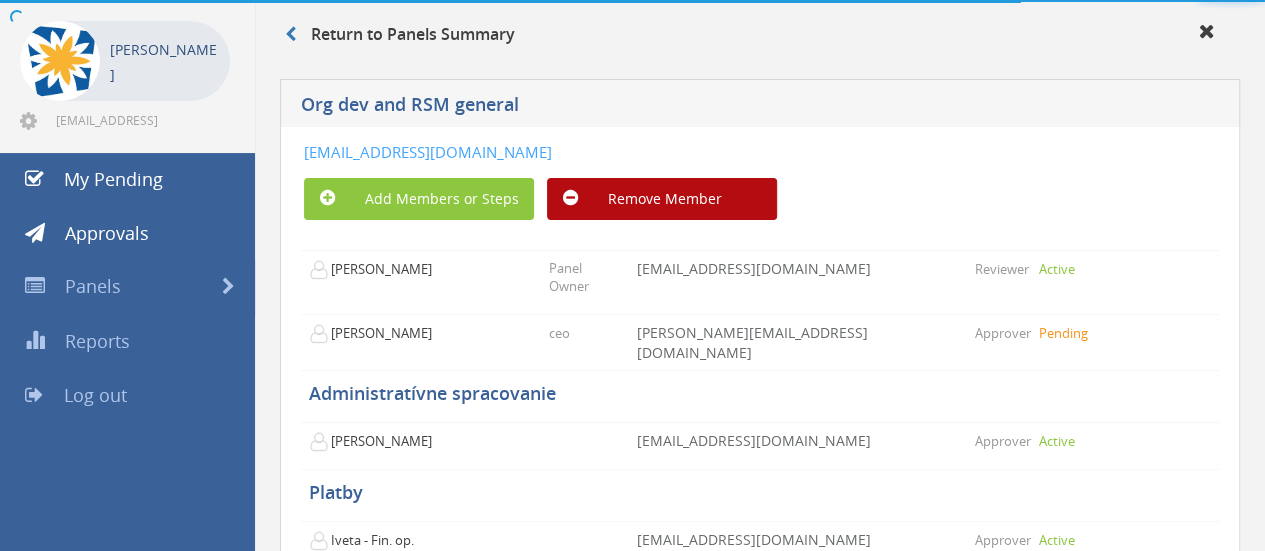 scroll, scrollTop: 187, scrollLeft: 0, axis: vertical 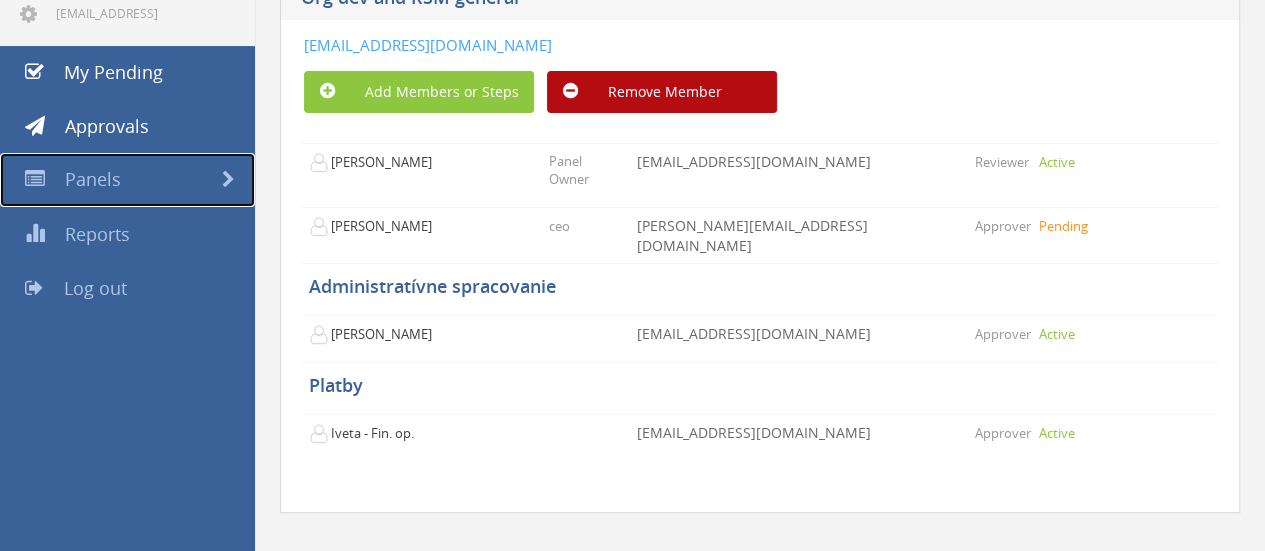 click on "Panels" at bounding box center (93, 179) 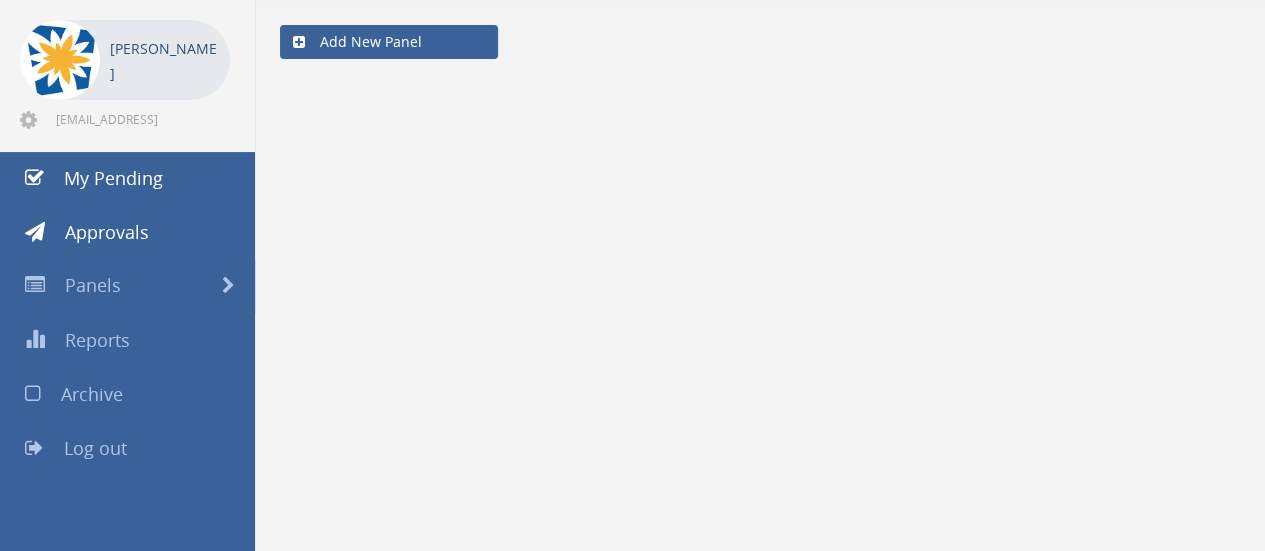 scroll, scrollTop: 80, scrollLeft: 0, axis: vertical 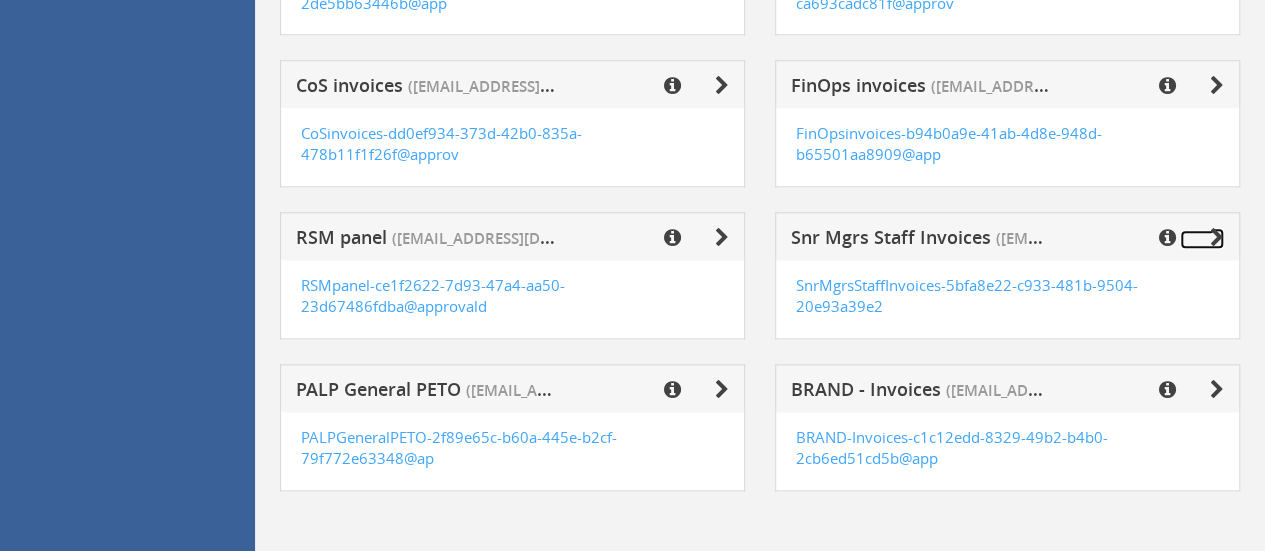 click at bounding box center (1217, 238) 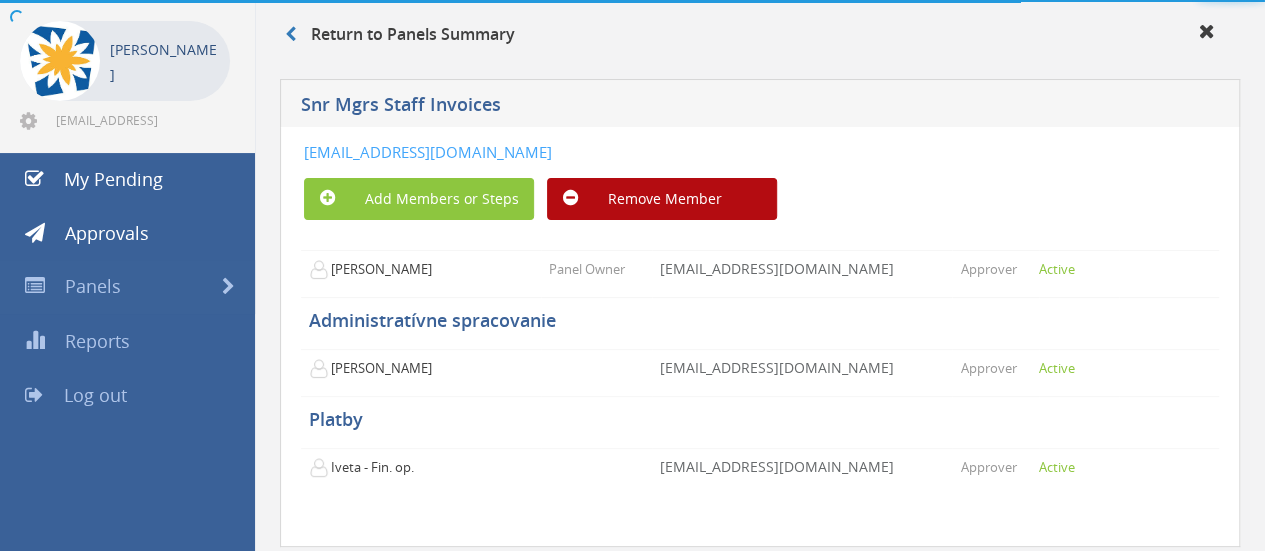 scroll, scrollTop: 139, scrollLeft: 0, axis: vertical 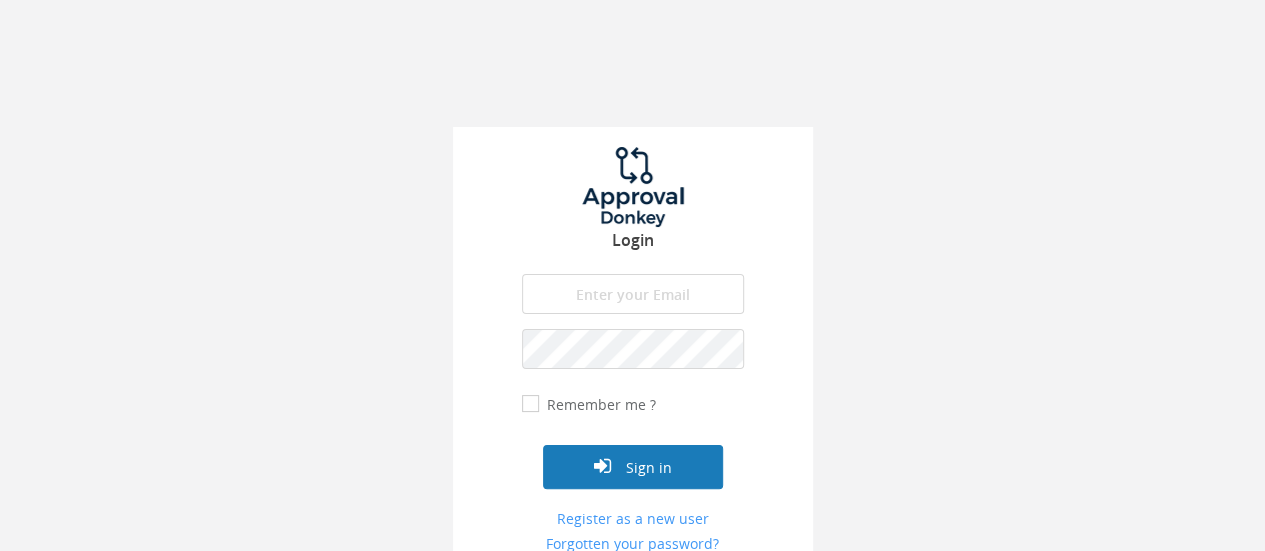 type on "[EMAIL_ADDRESS][DOMAIN_NAME]" 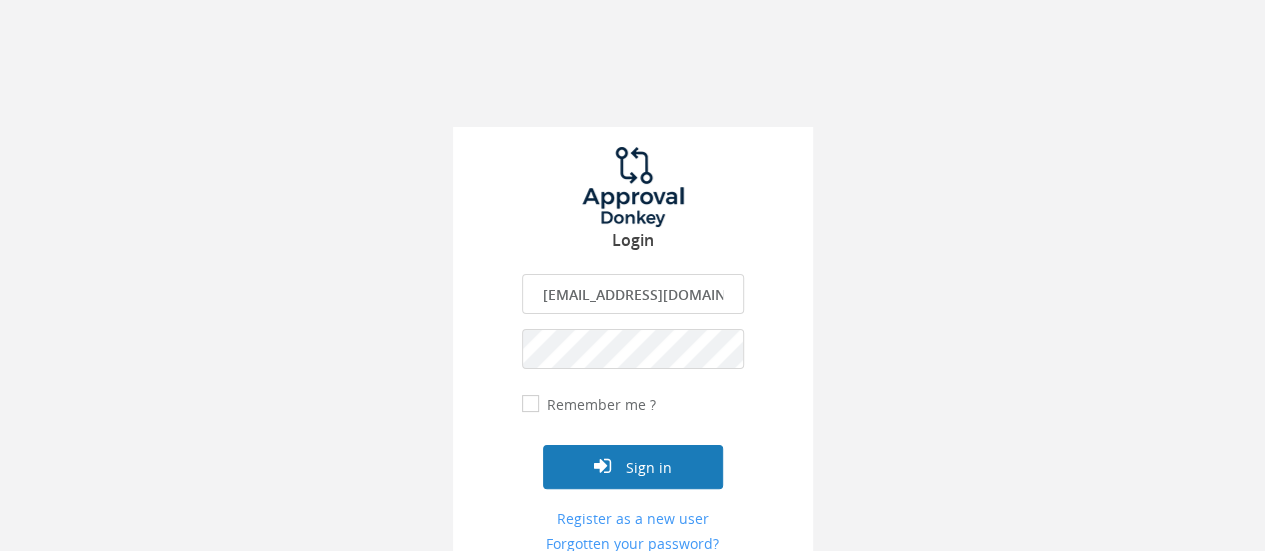 click on "Sign in" at bounding box center [633, 467] 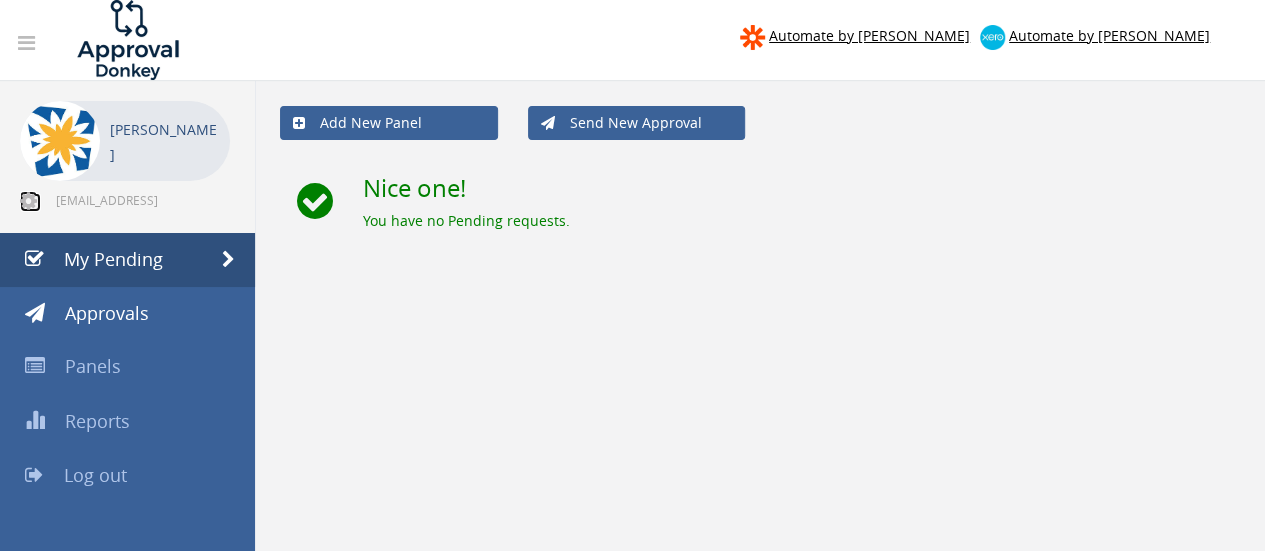 click at bounding box center [28, 201] 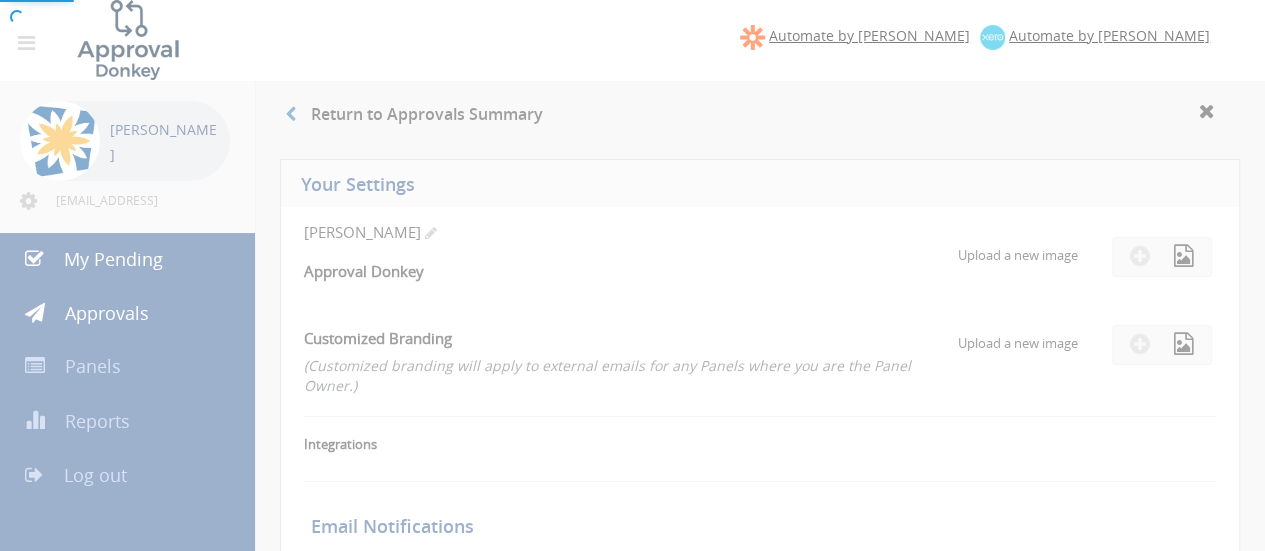 select on "number:1" 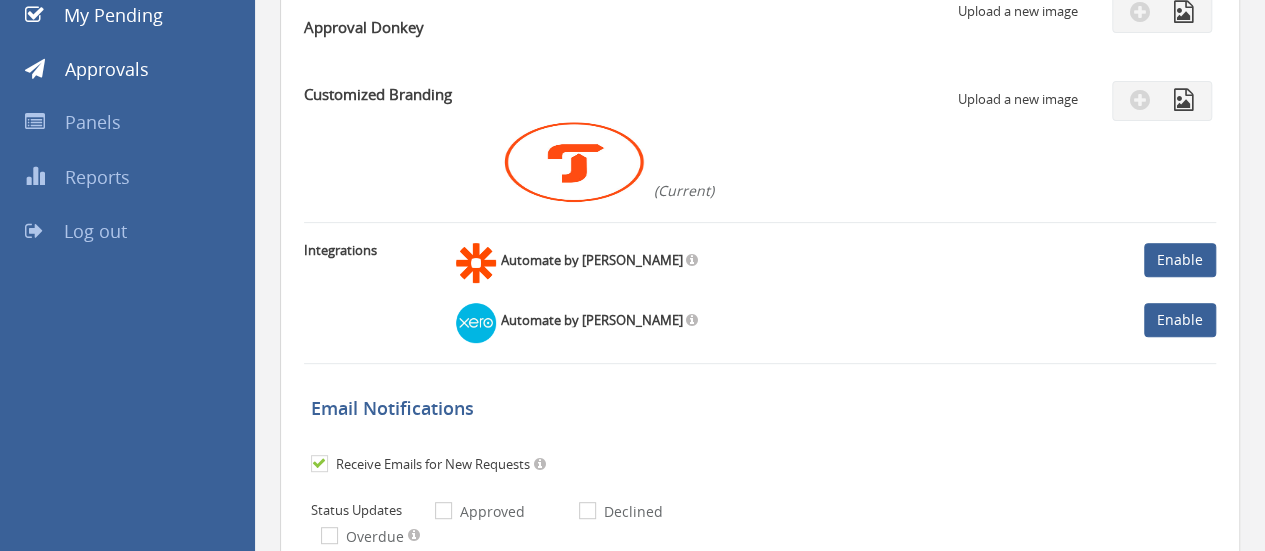 scroll, scrollTop: 0, scrollLeft: 0, axis: both 